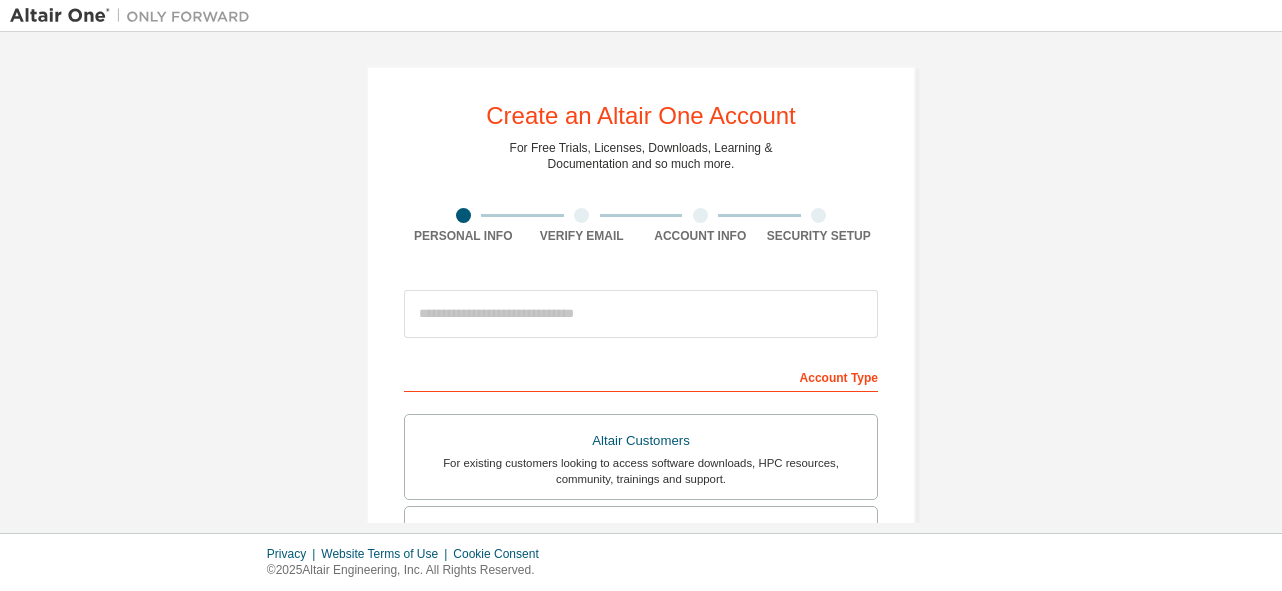 scroll, scrollTop: 0, scrollLeft: 0, axis: both 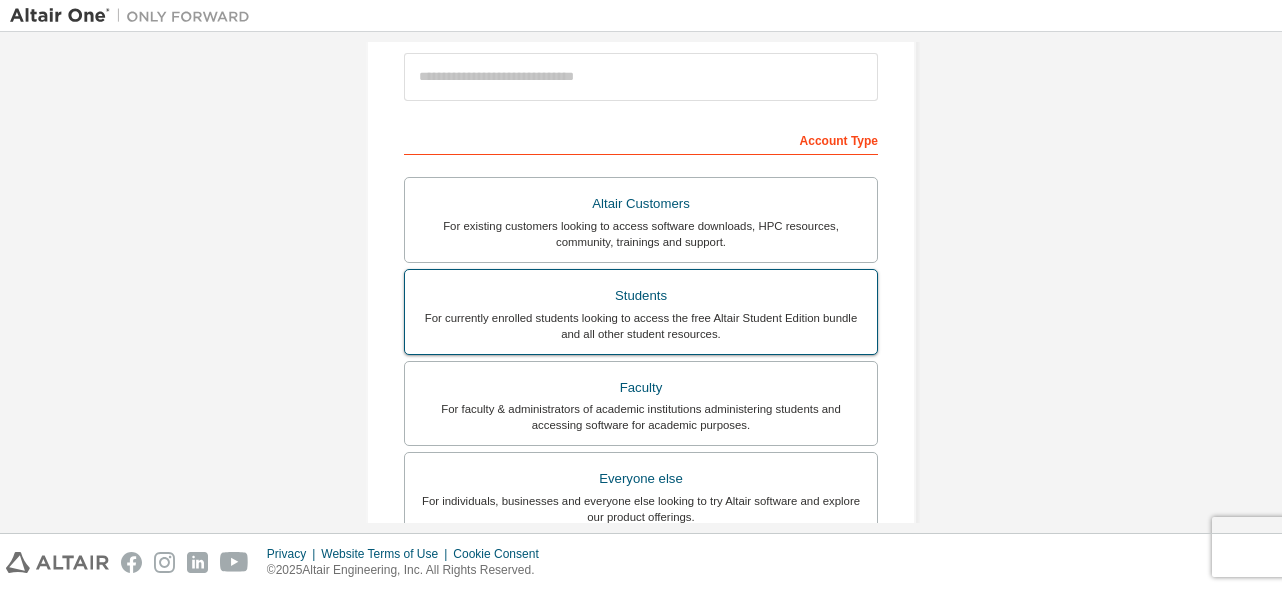 click on "Students" at bounding box center (641, 296) 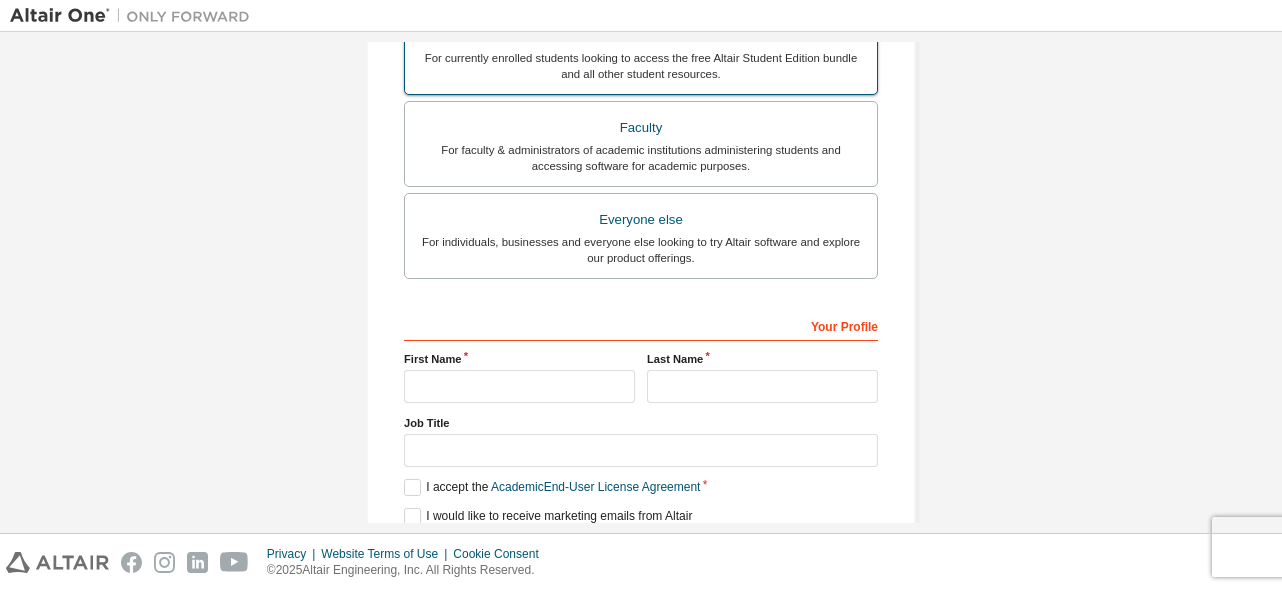 scroll, scrollTop: 624, scrollLeft: 0, axis: vertical 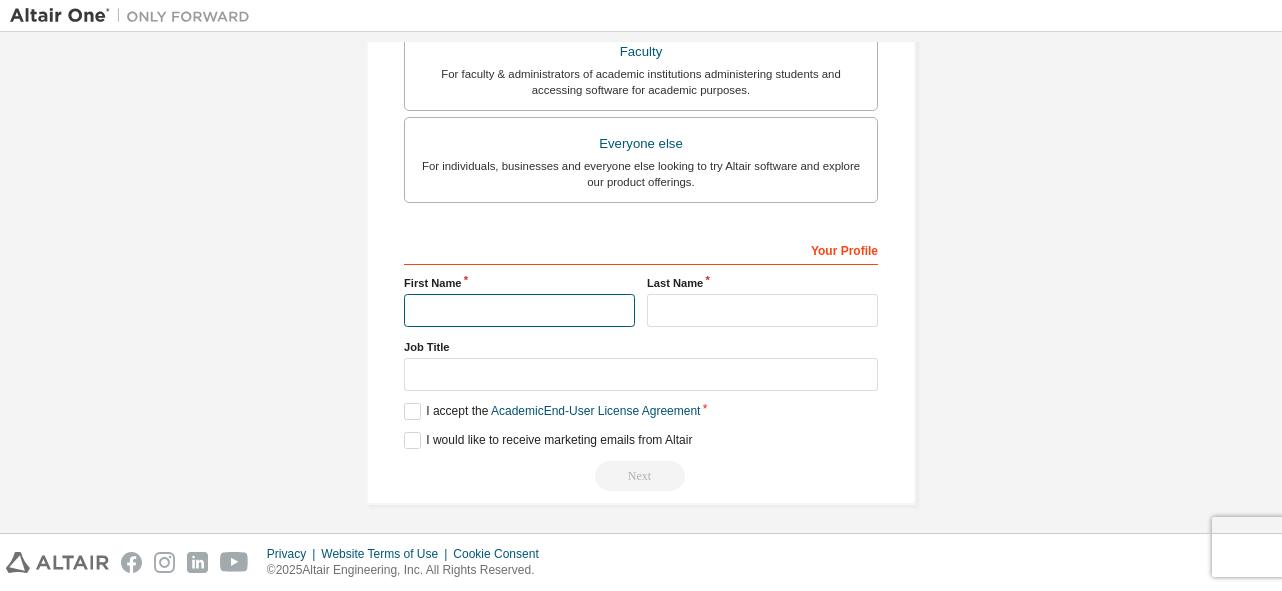 click at bounding box center (519, 310) 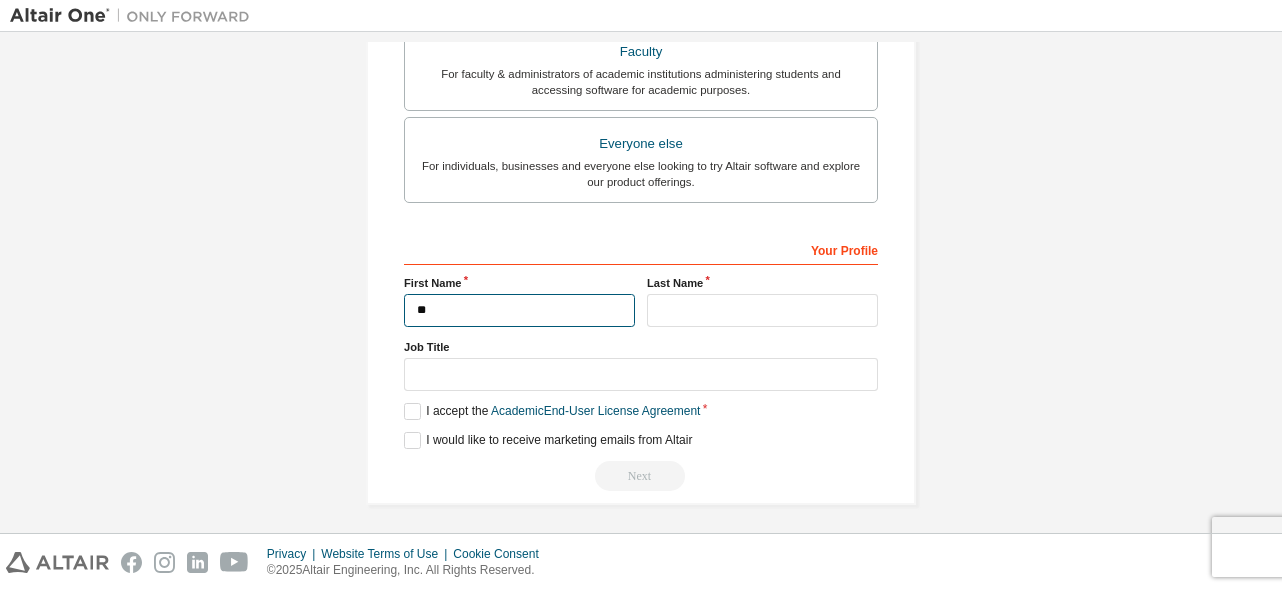 type on "*" 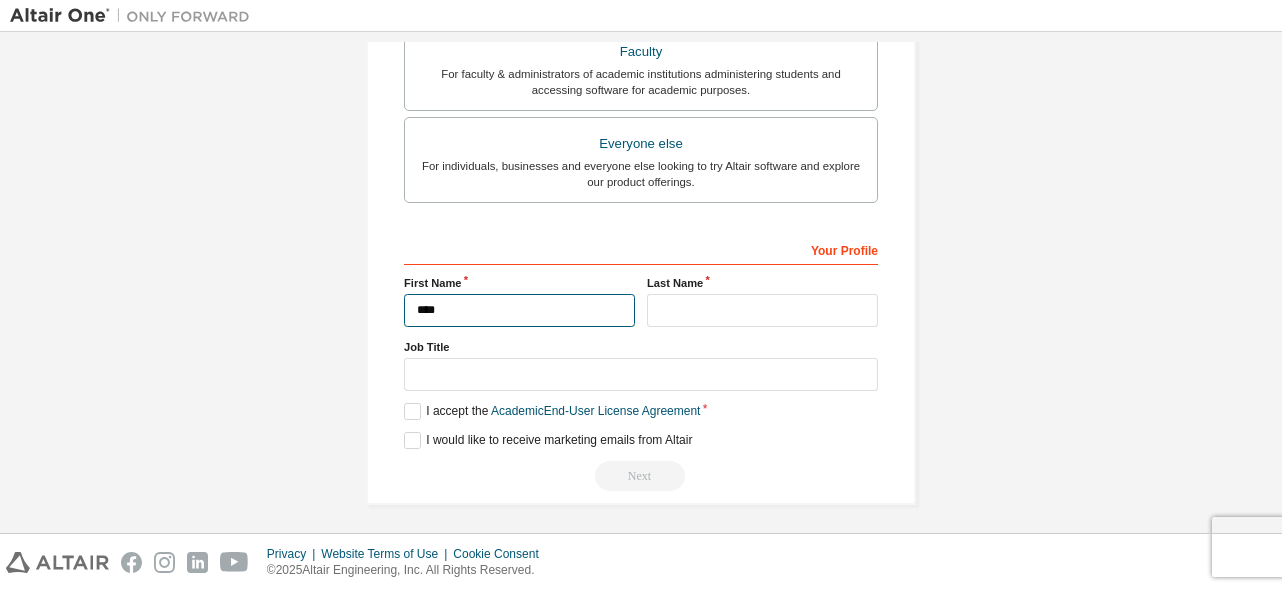 type on "****" 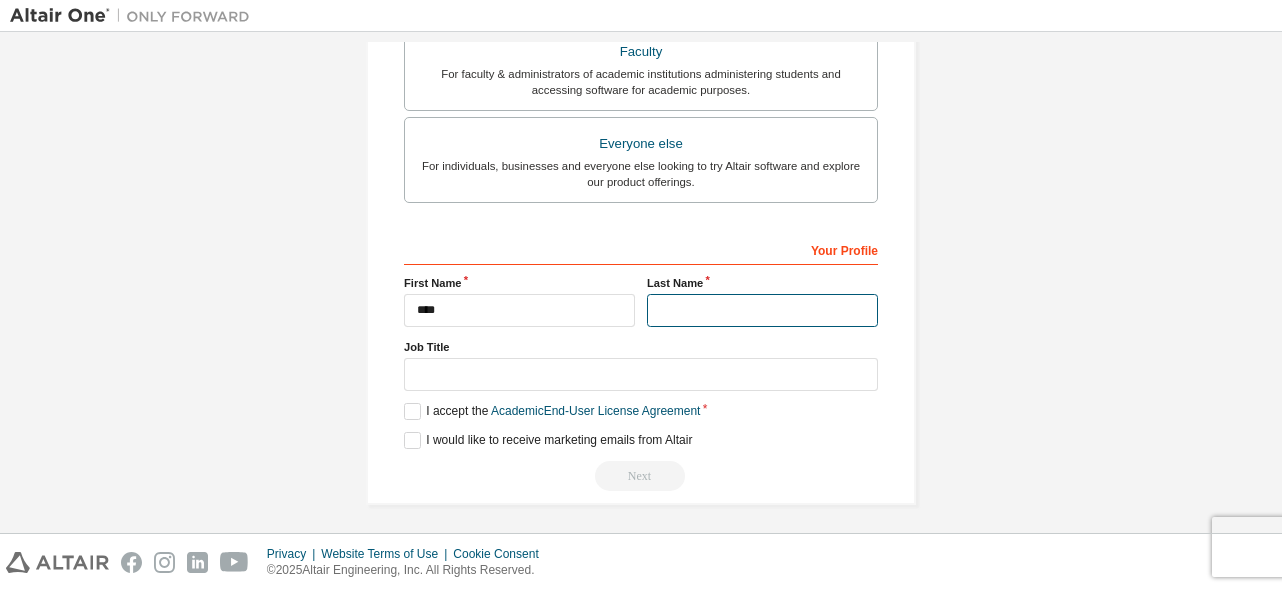 click at bounding box center (762, 310) 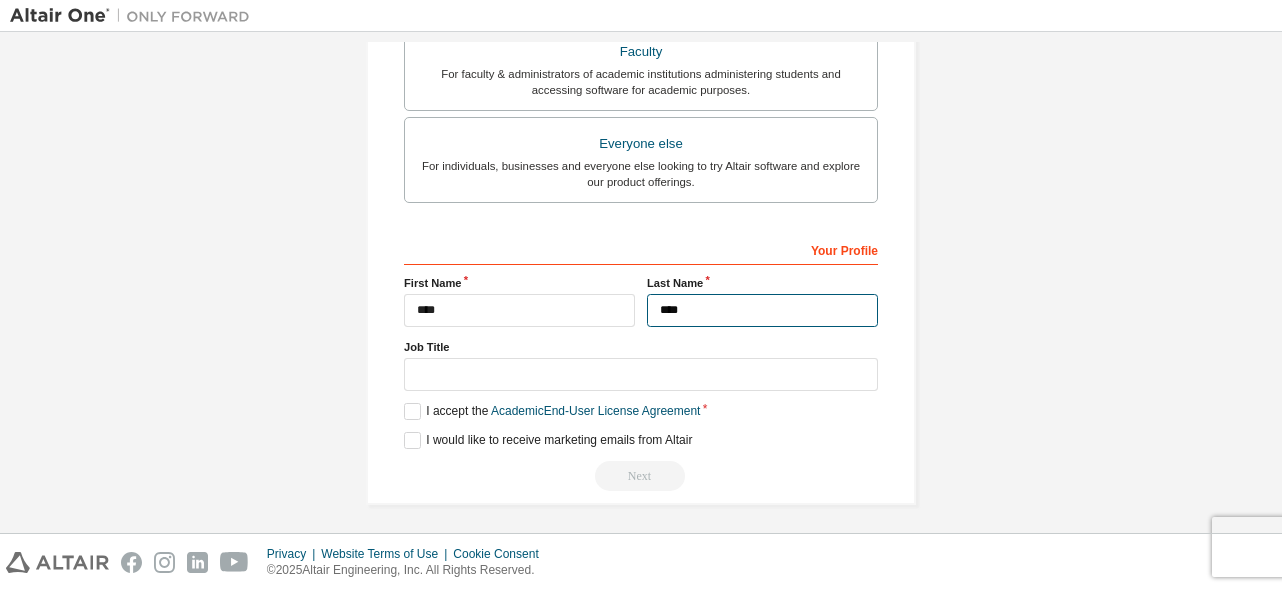 type on "****" 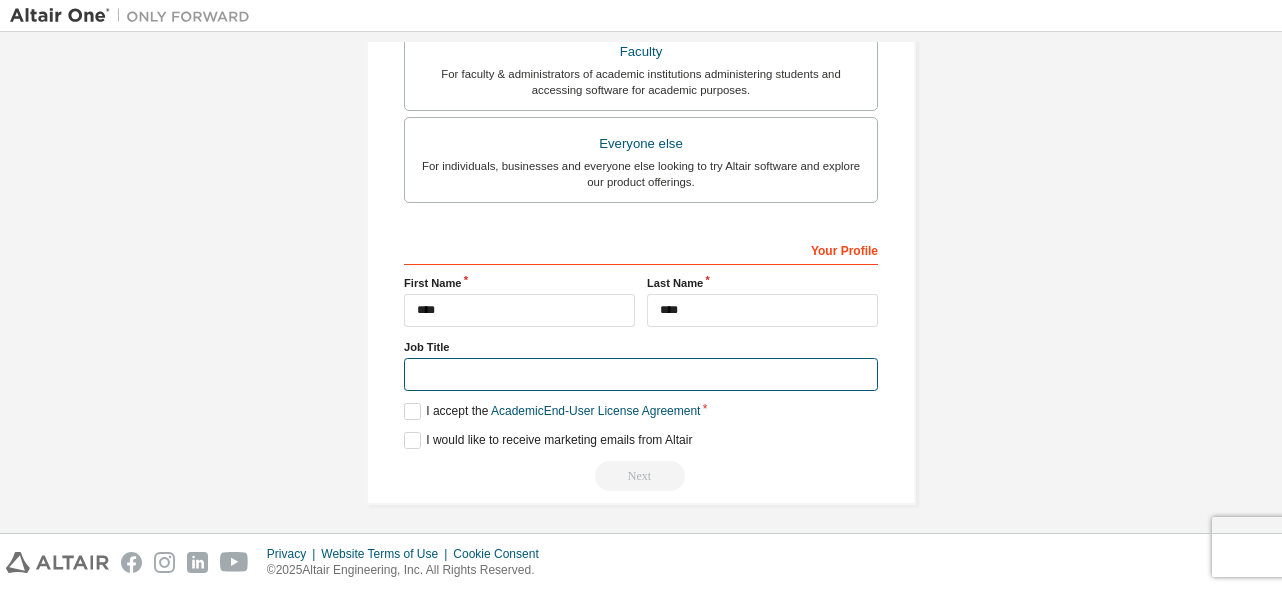 click at bounding box center (641, 374) 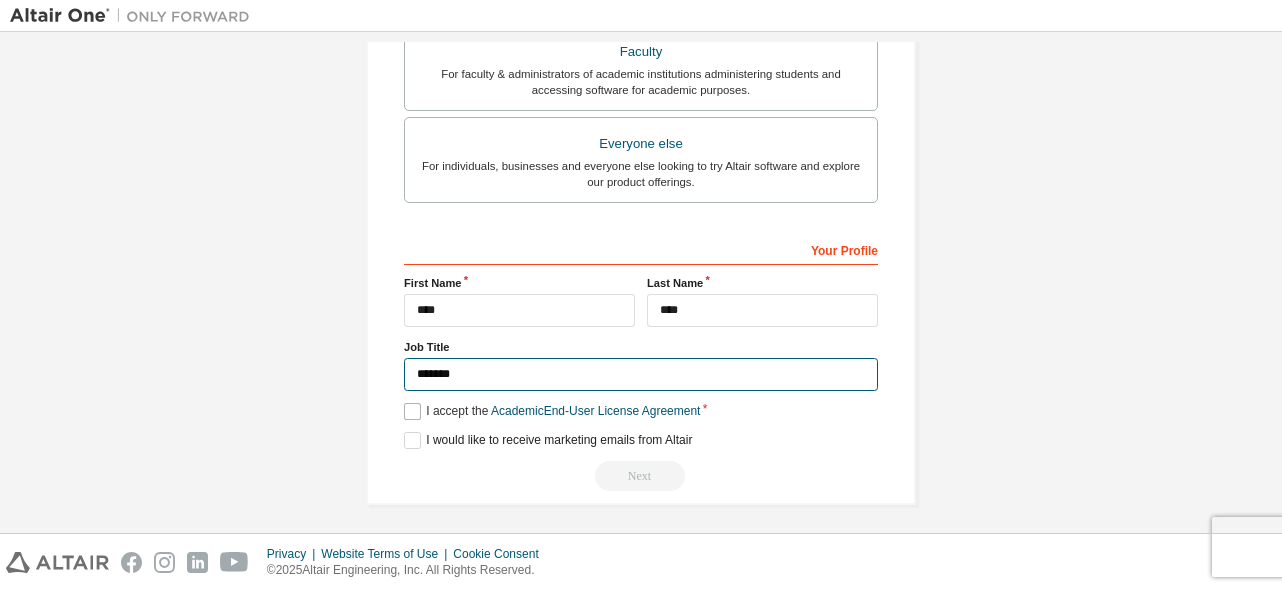 type on "*******" 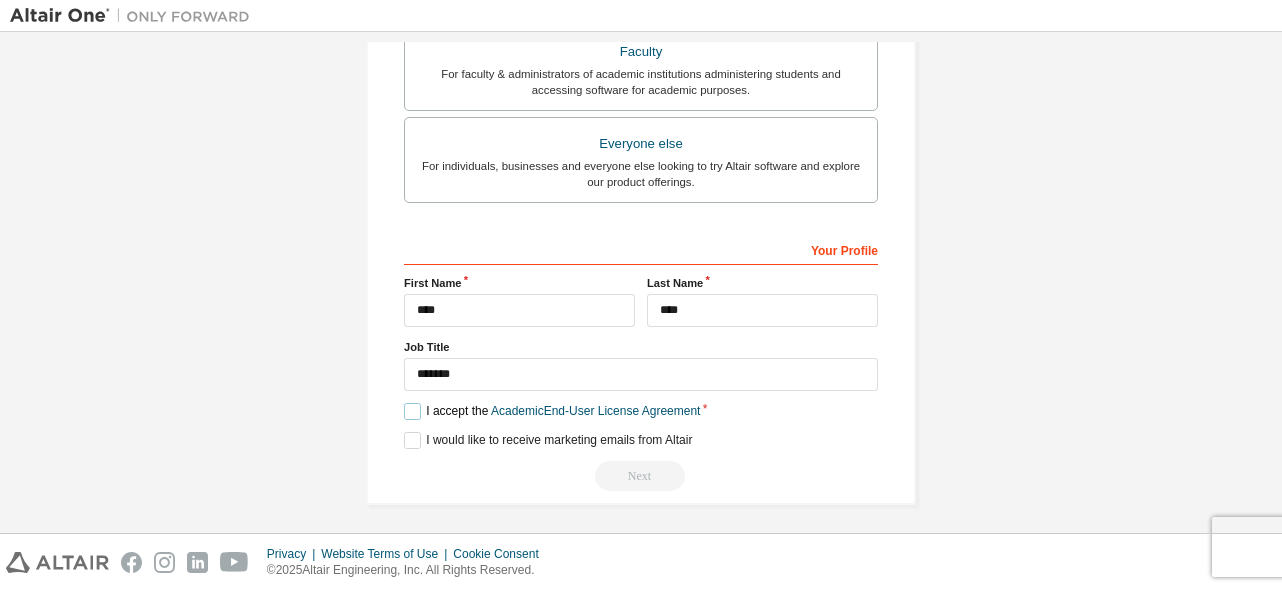 click on "I accept the   Academic   End-User License Agreement" at bounding box center [552, 411] 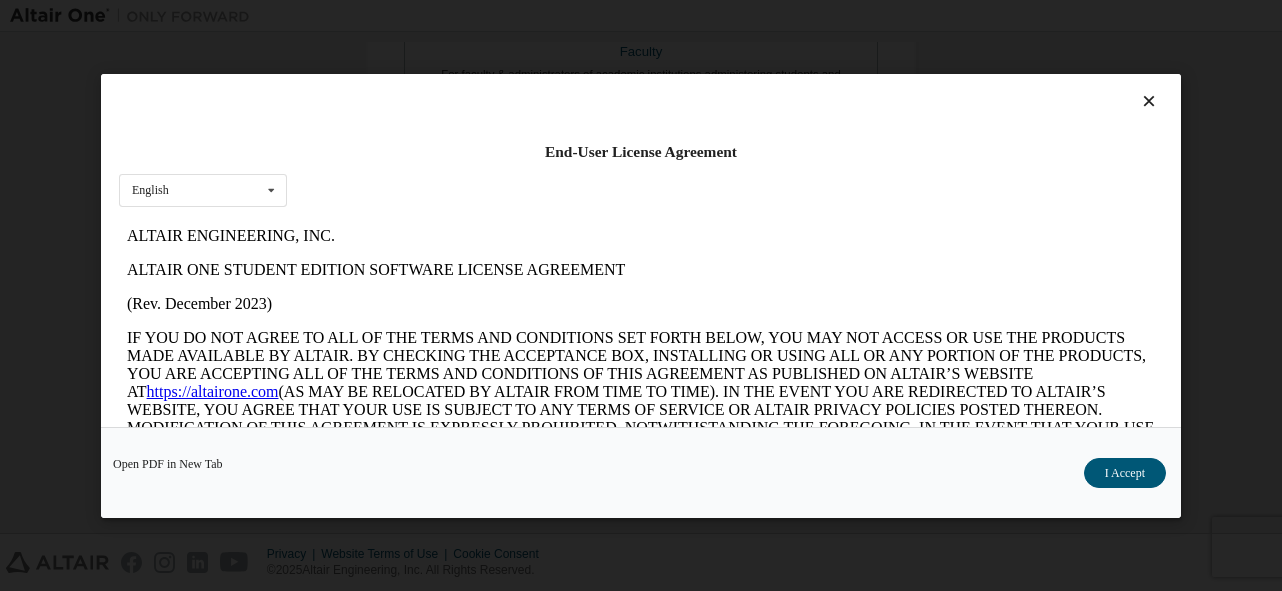 scroll, scrollTop: 0, scrollLeft: 0, axis: both 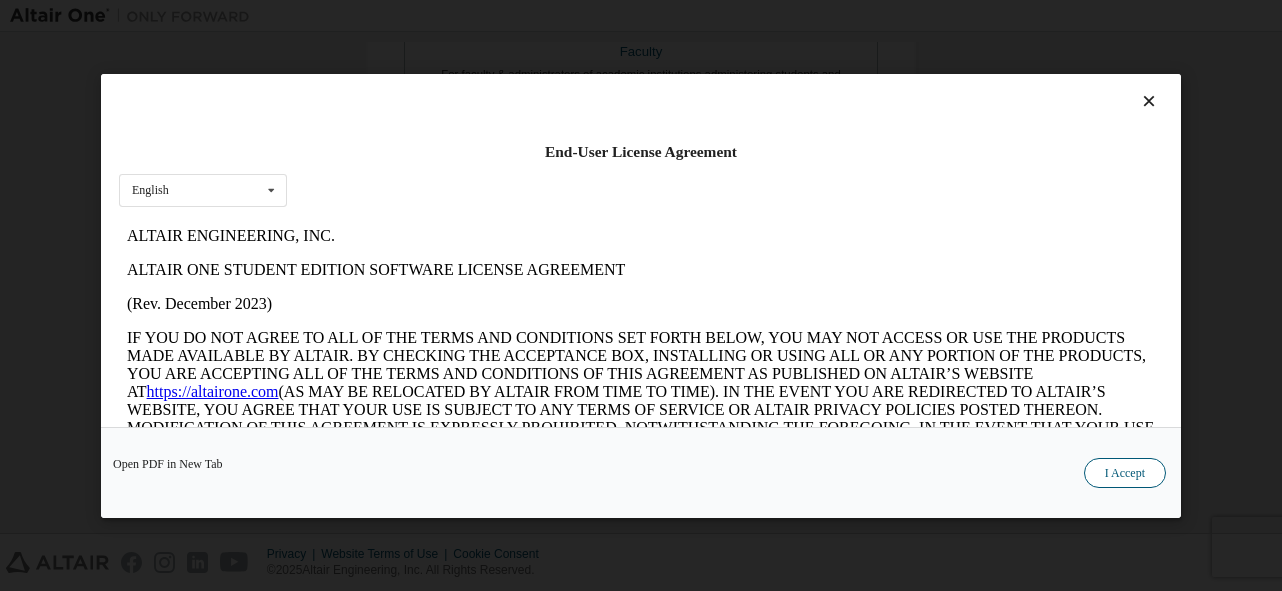 click on "I Accept" at bounding box center [1125, 472] 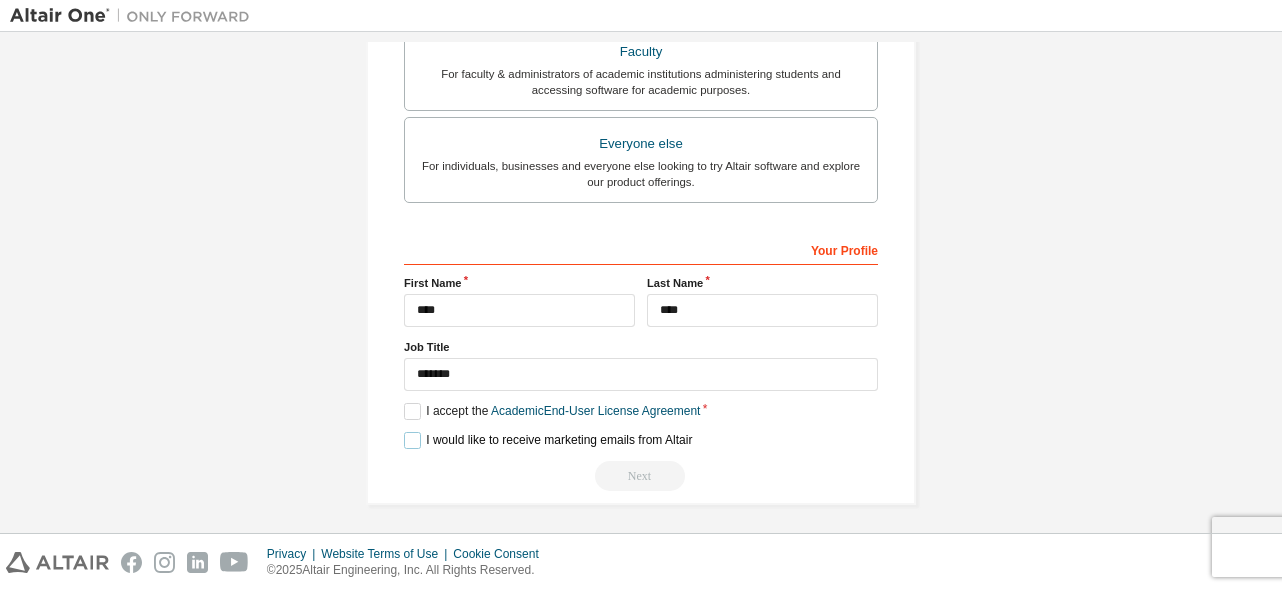 click on "I would like to receive marketing emails from Altair" at bounding box center (548, 440) 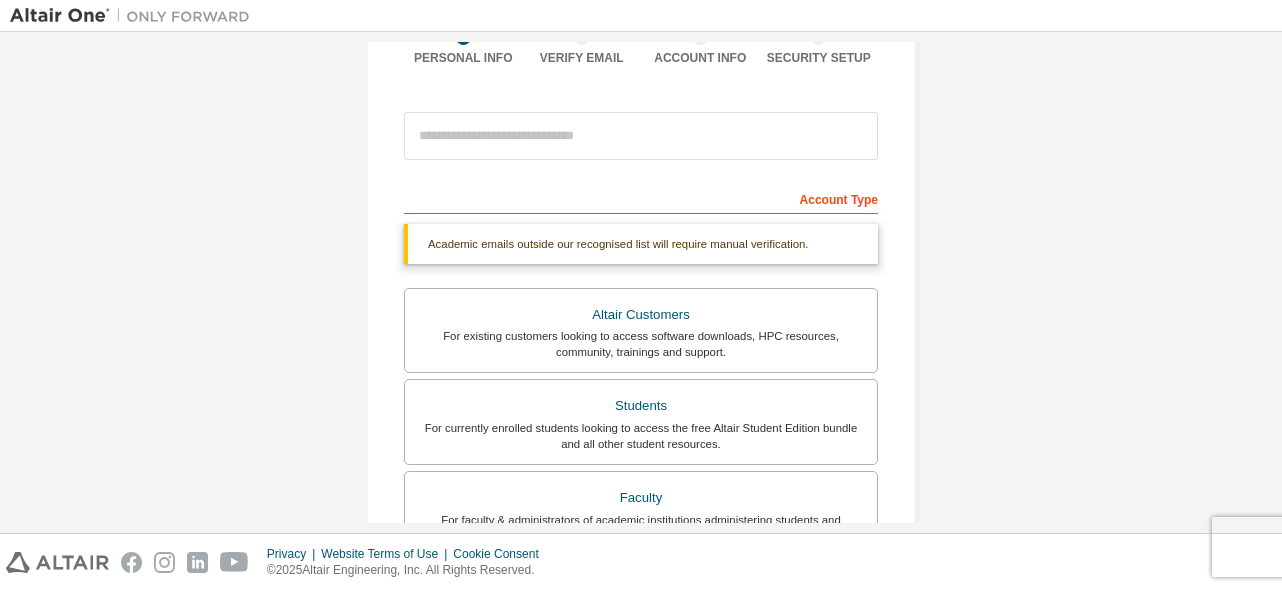 scroll, scrollTop: 0, scrollLeft: 0, axis: both 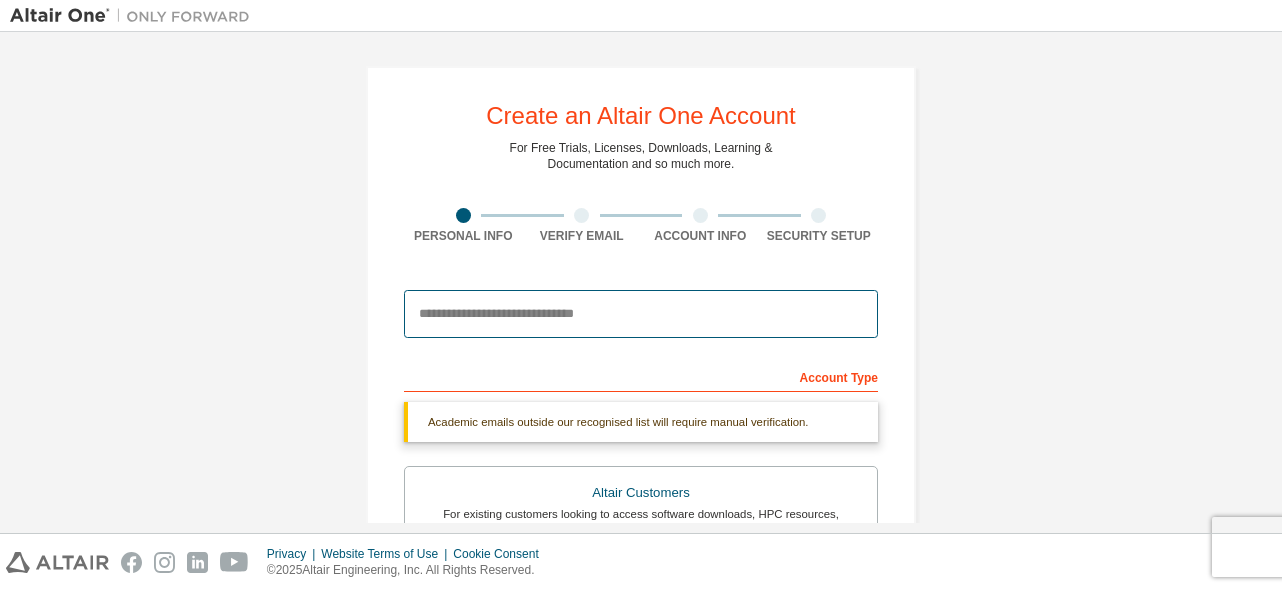 click at bounding box center (641, 314) 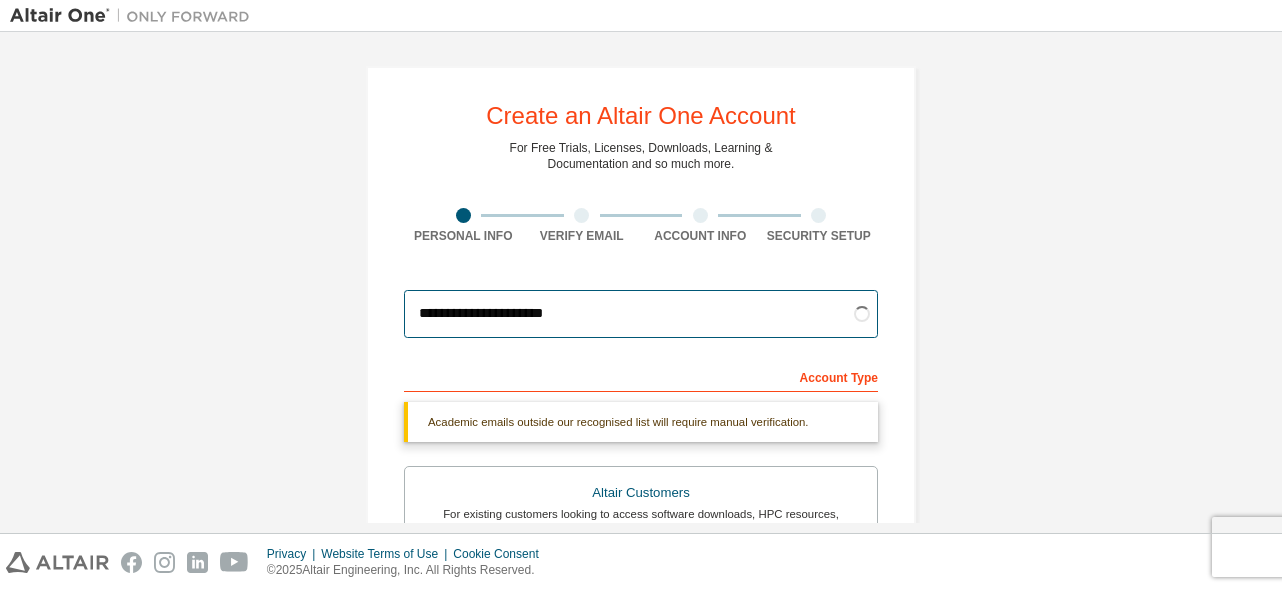 scroll, scrollTop: 88, scrollLeft: 0, axis: vertical 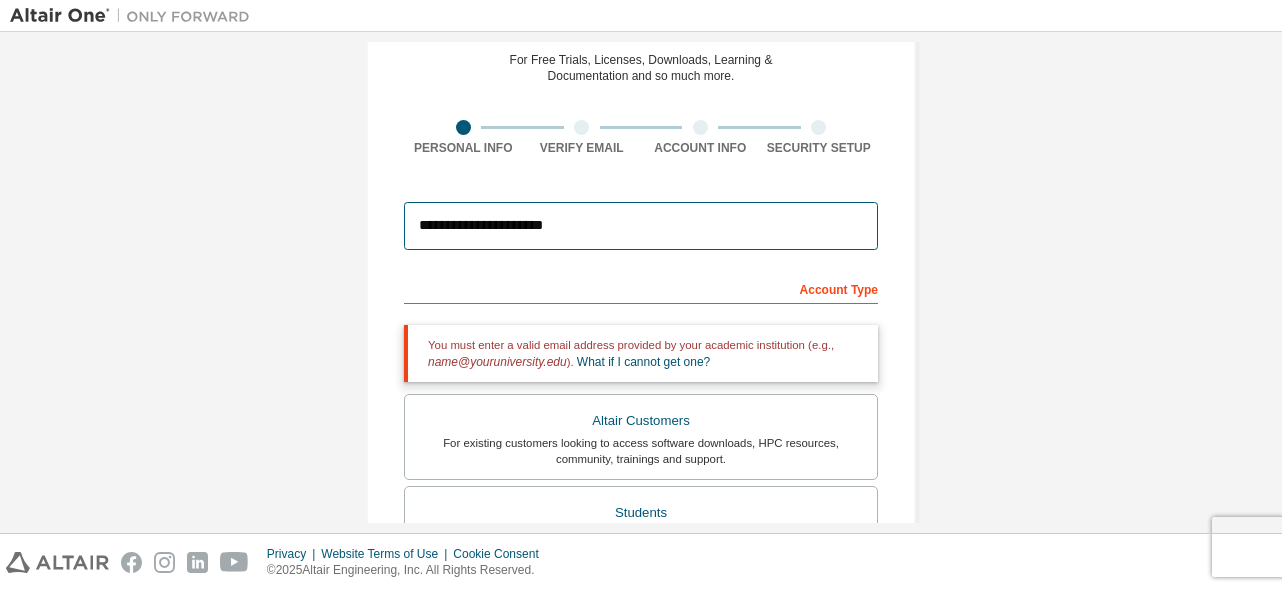 click on "**********" at bounding box center (641, 226) 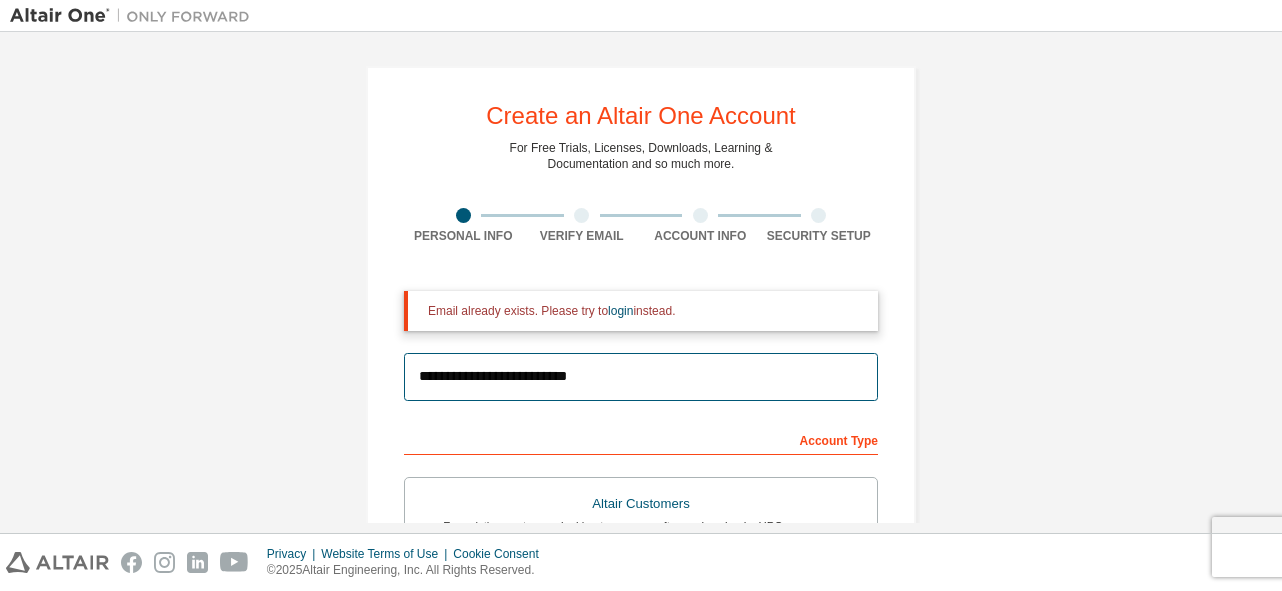 scroll, scrollTop: 200, scrollLeft: 0, axis: vertical 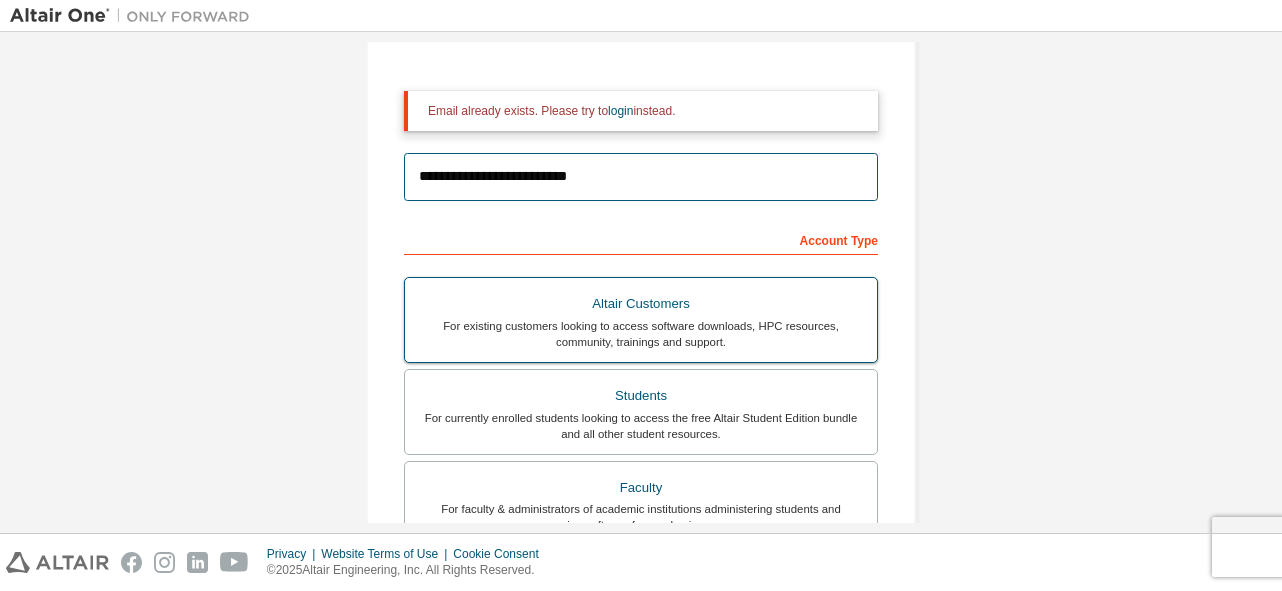 type on "**********" 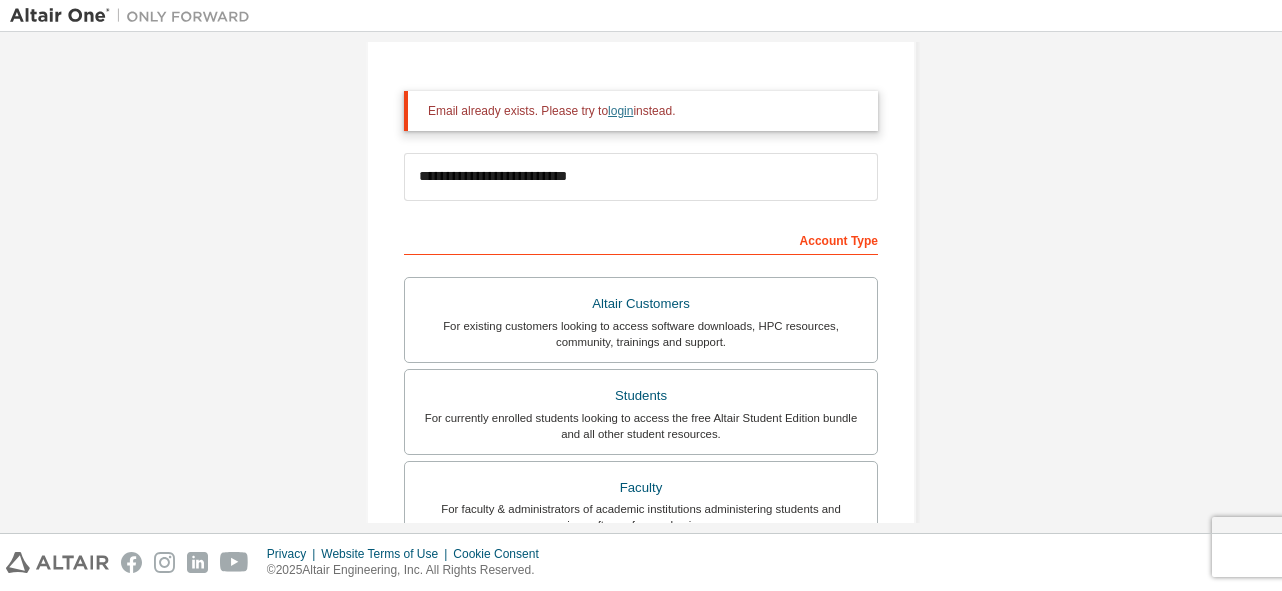 click on "login" at bounding box center (620, 111) 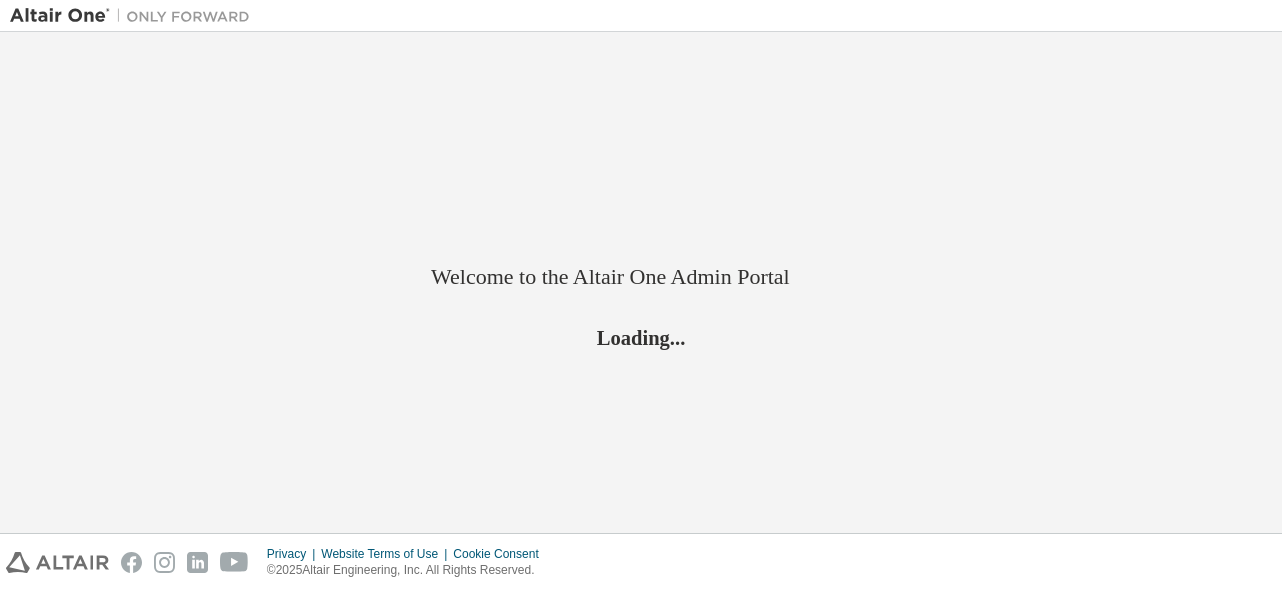 scroll, scrollTop: 0, scrollLeft: 0, axis: both 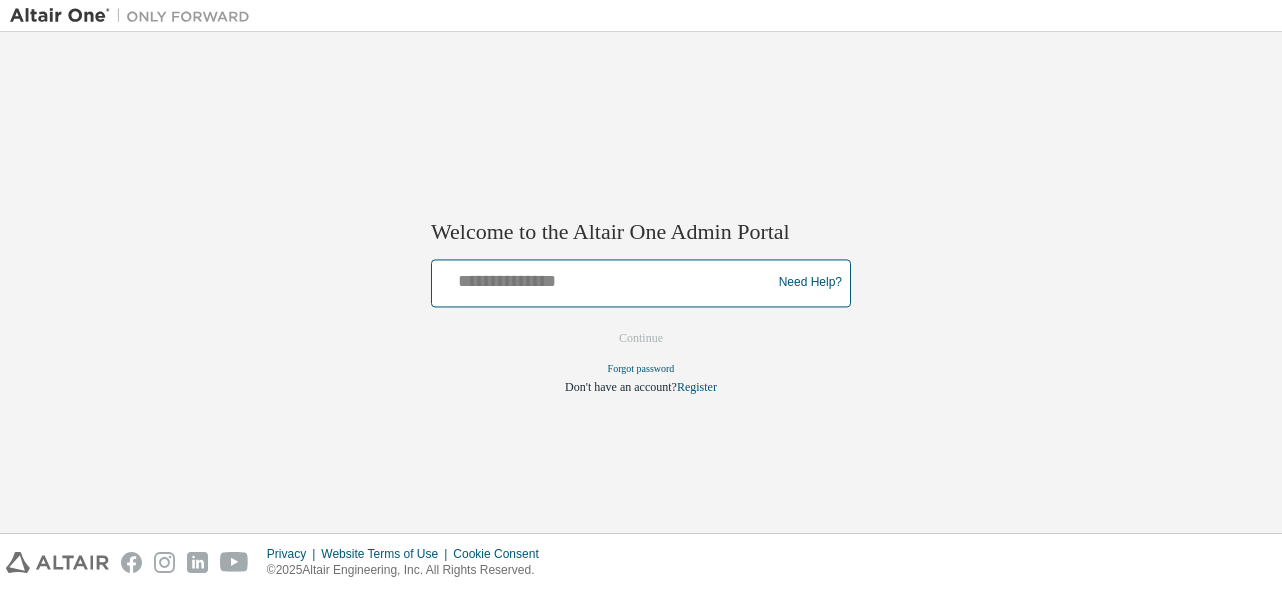 click at bounding box center [604, 278] 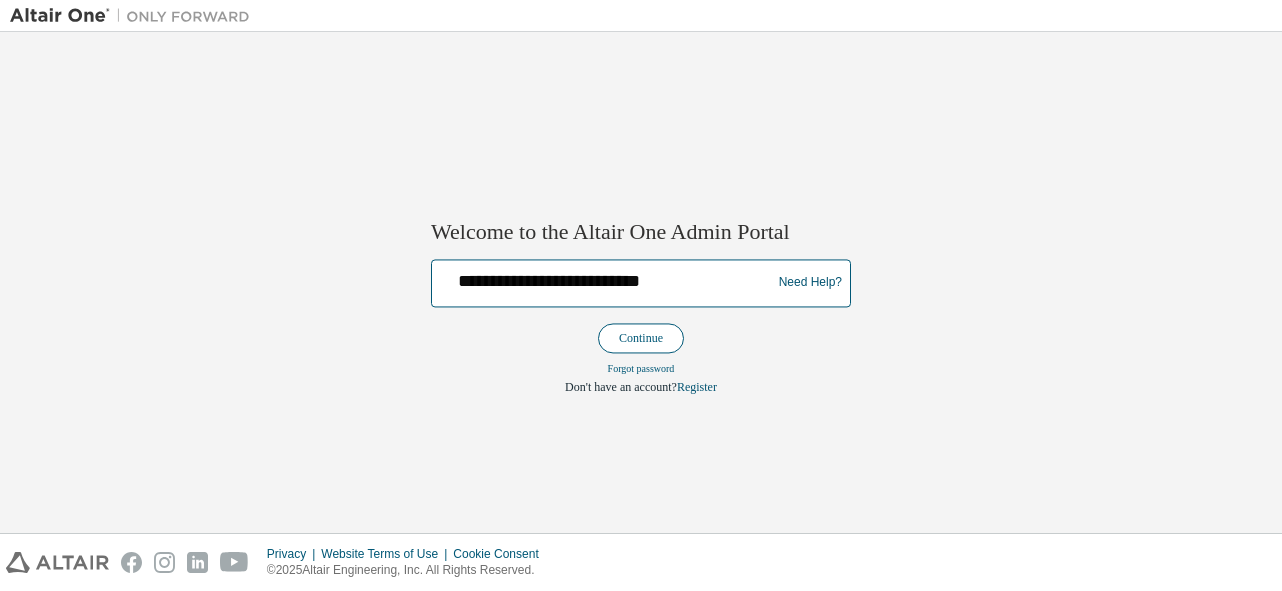 type on "**********" 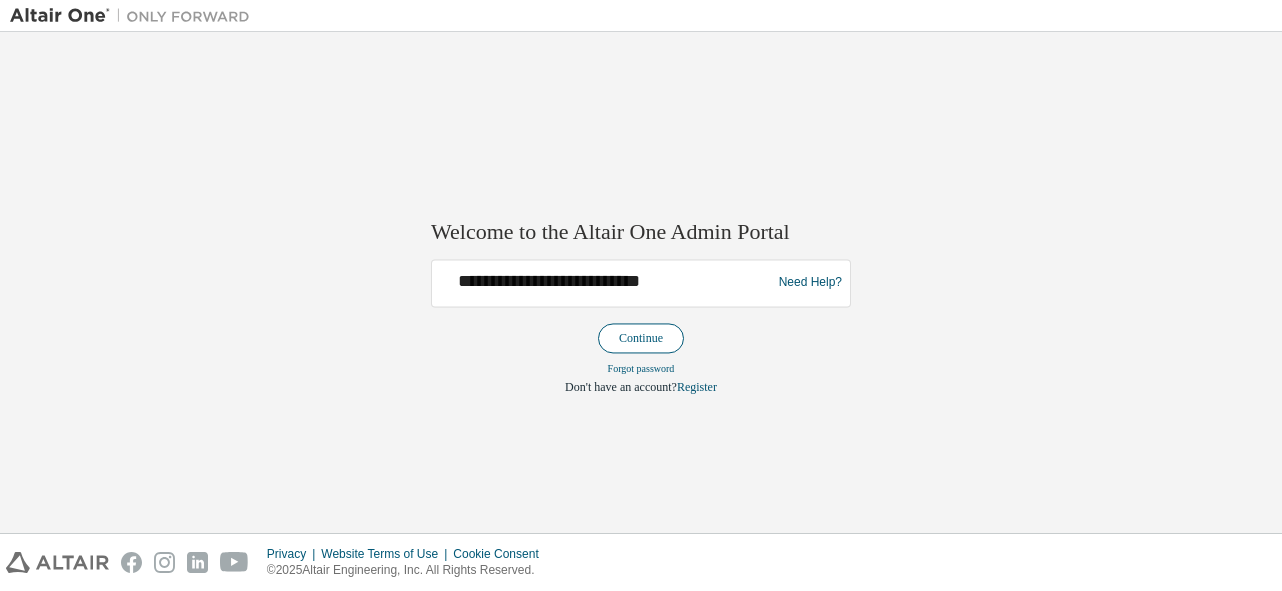 click on "Continue" at bounding box center (641, 338) 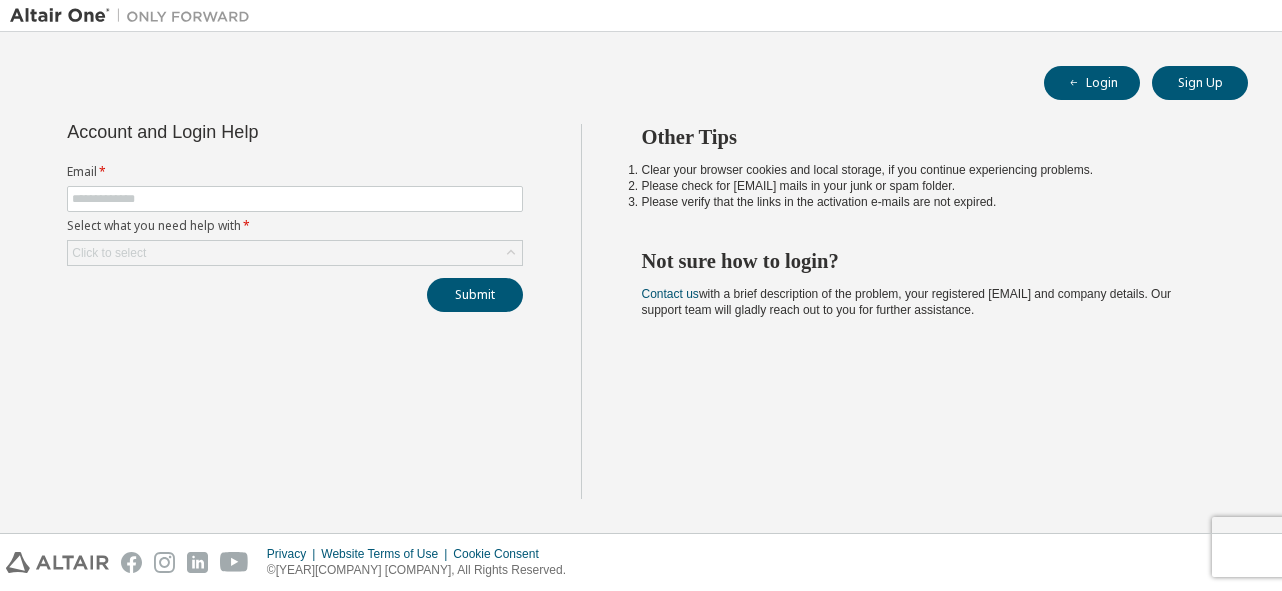 scroll, scrollTop: 0, scrollLeft: 0, axis: both 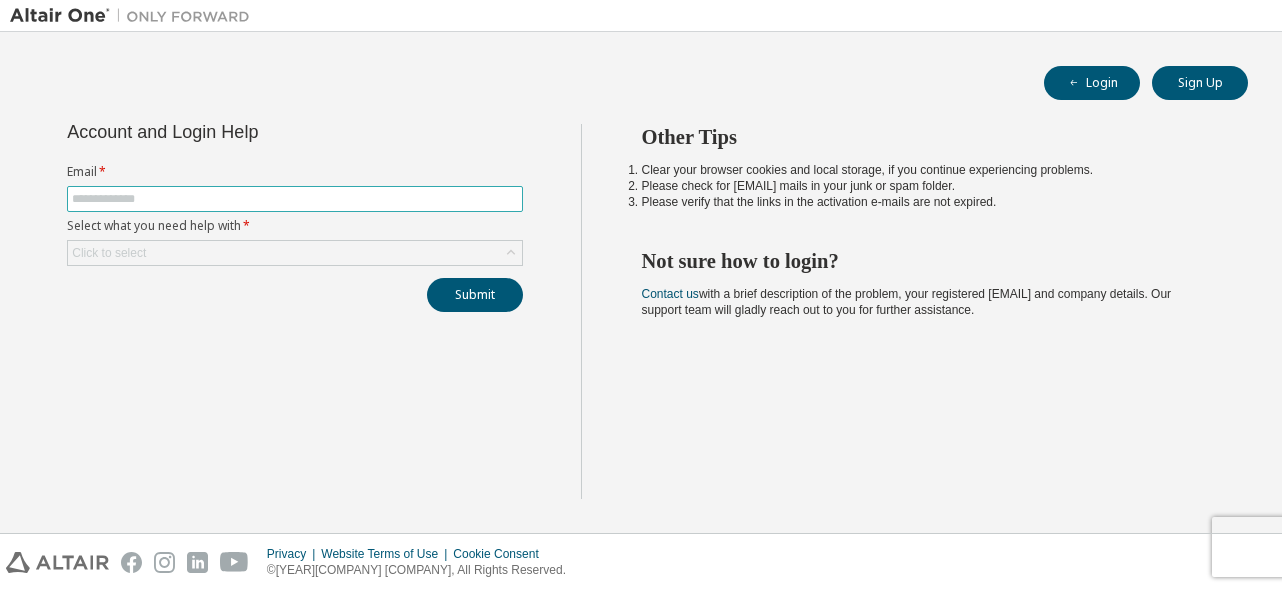click at bounding box center [295, 199] 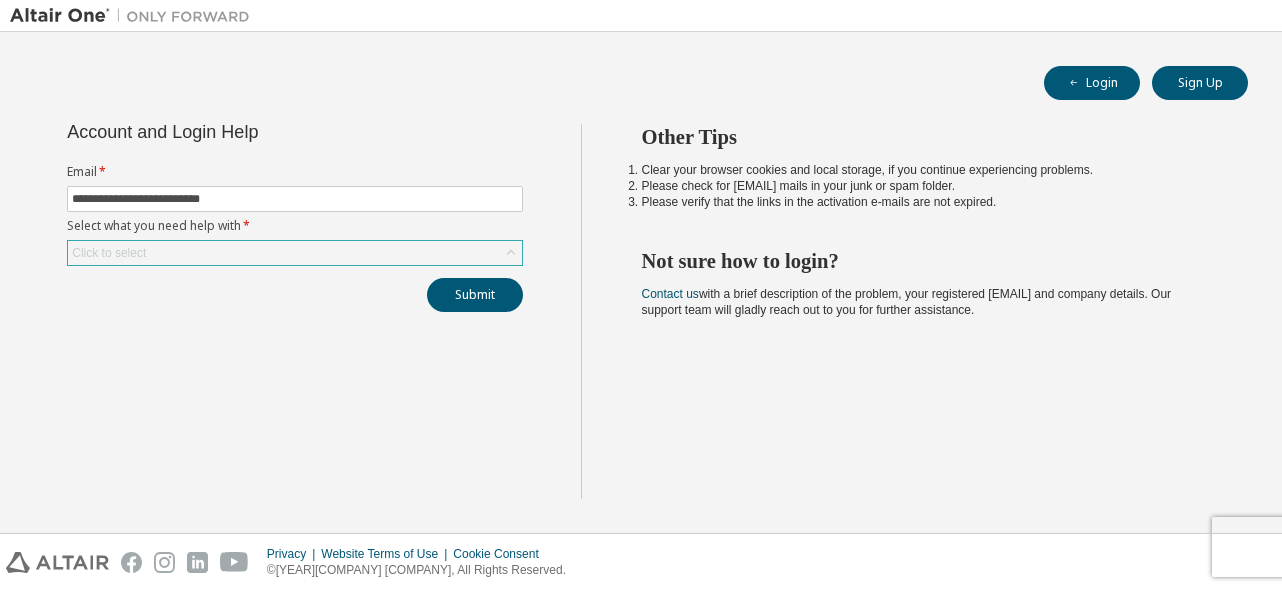 click on "Click to select" at bounding box center [295, 253] 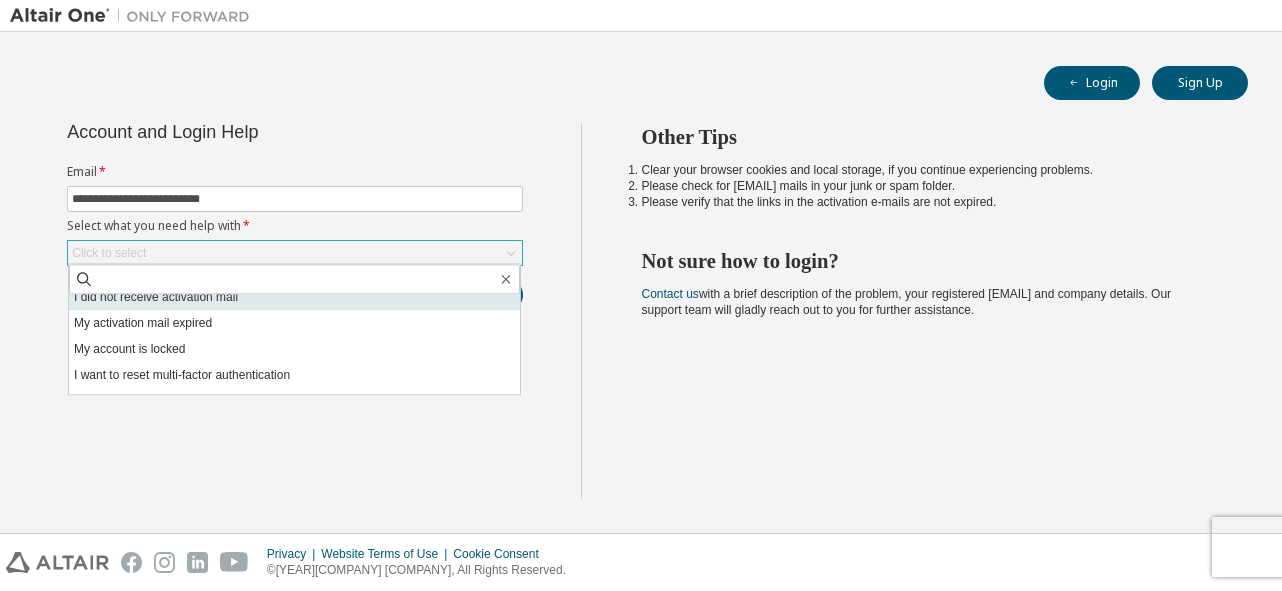 scroll, scrollTop: 56, scrollLeft: 0, axis: vertical 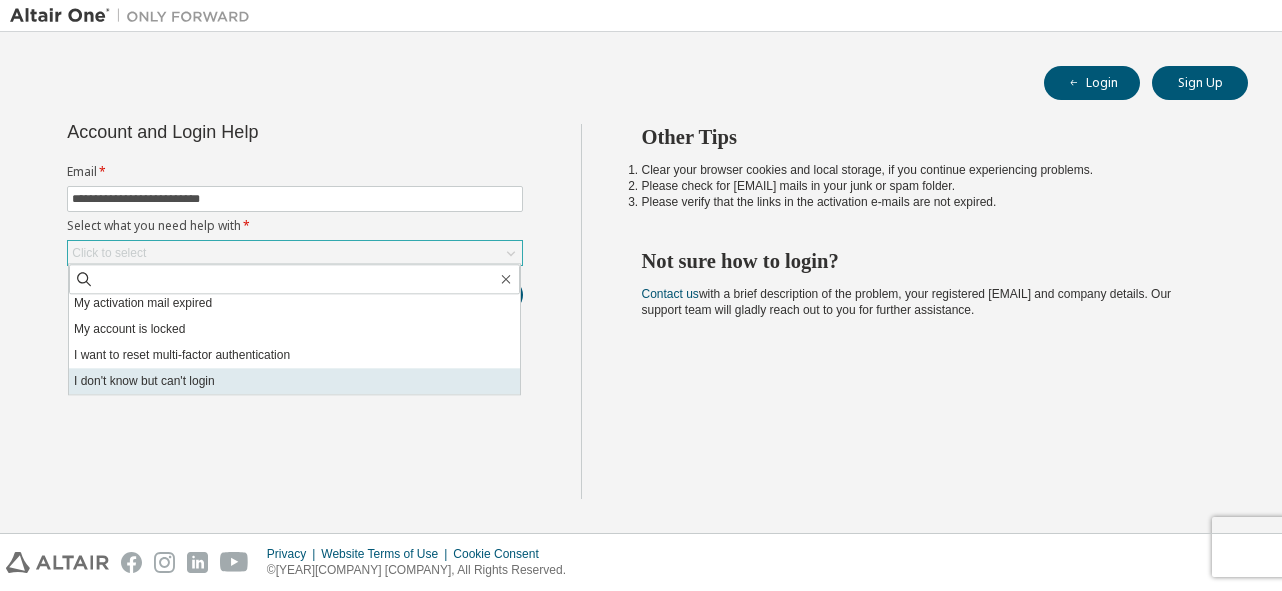 click on "I don't know but can't login" at bounding box center [294, 381] 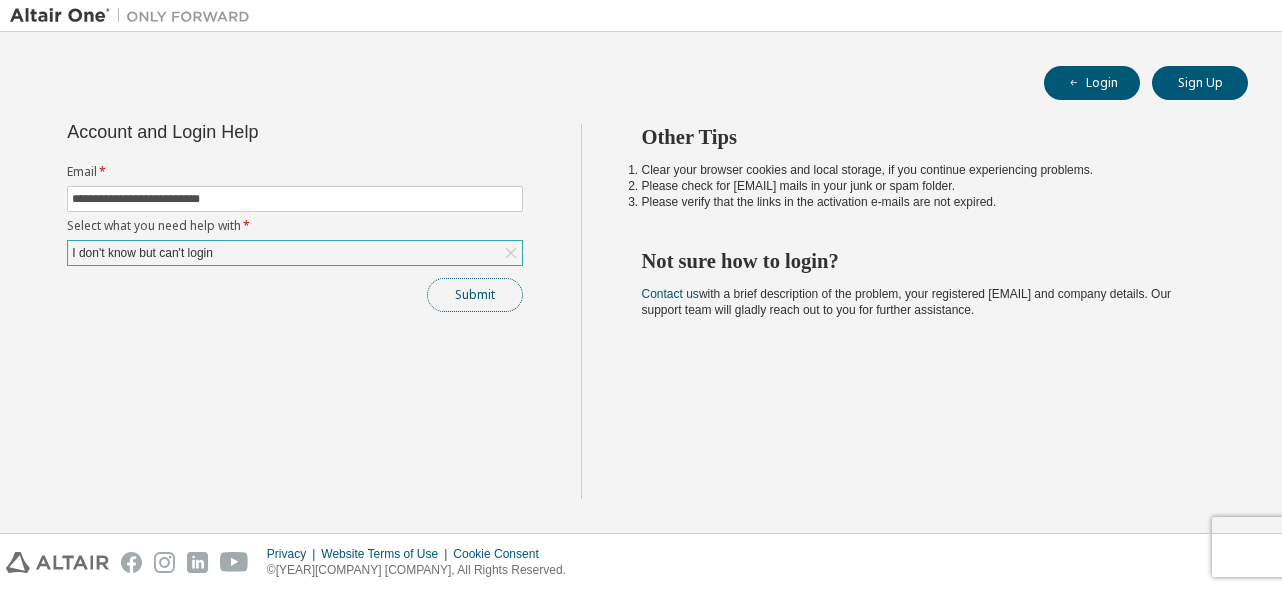 click on "Submit" at bounding box center (475, 295) 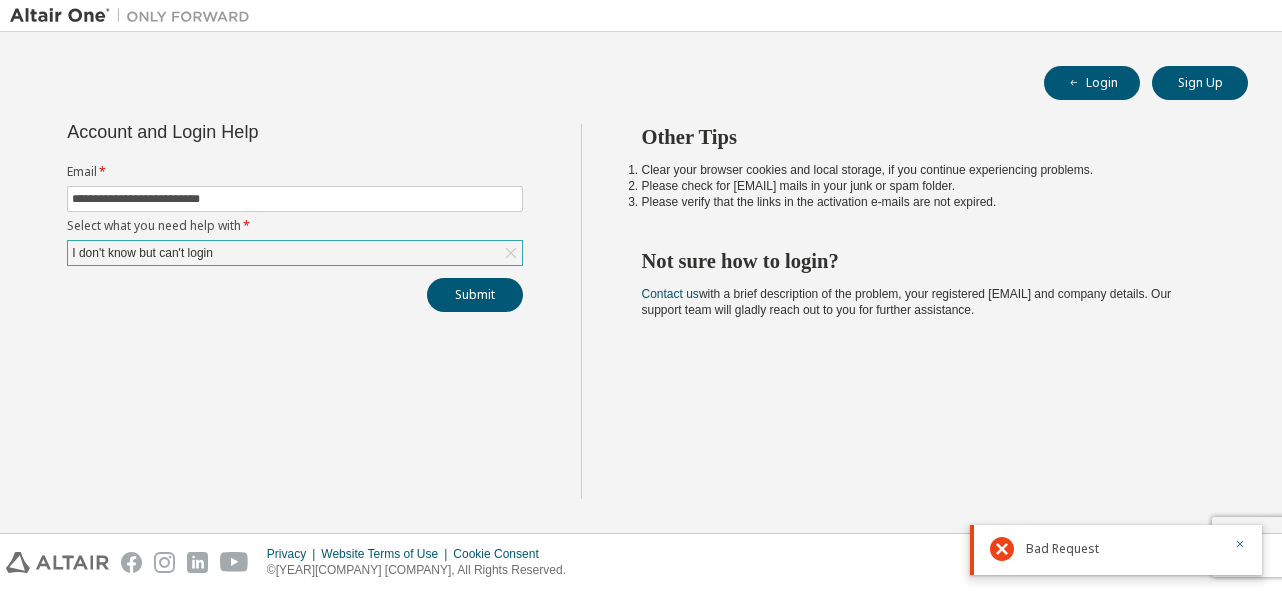 click on "Bad Request" at bounding box center [1062, 549] 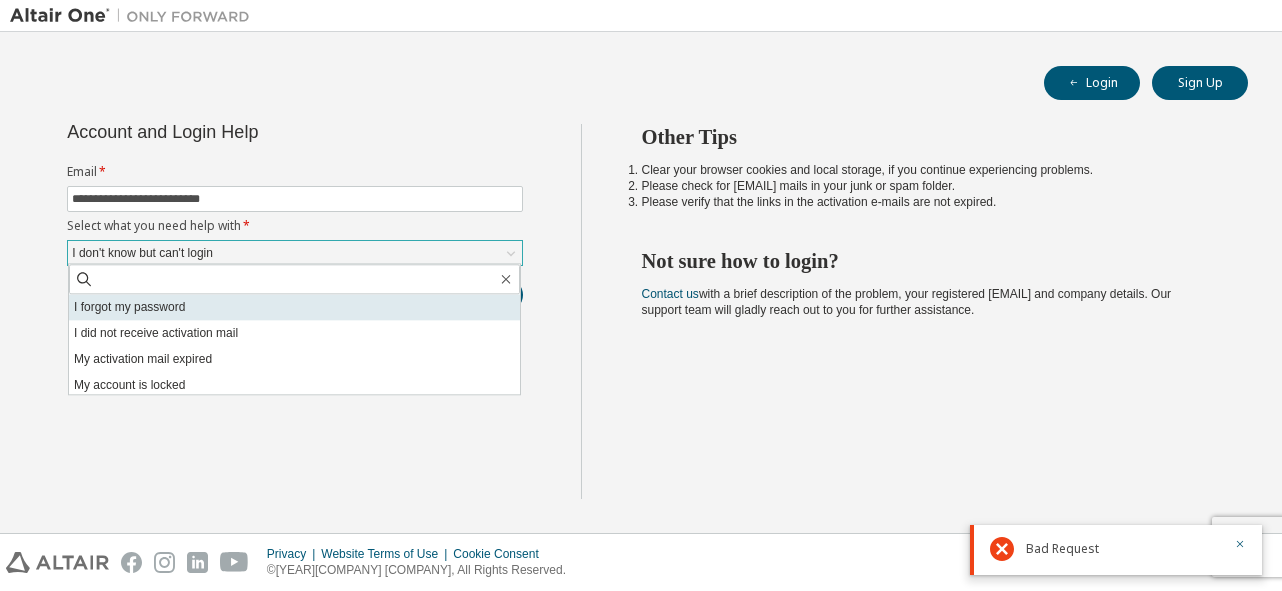 click on "I forgot my password" at bounding box center [294, 307] 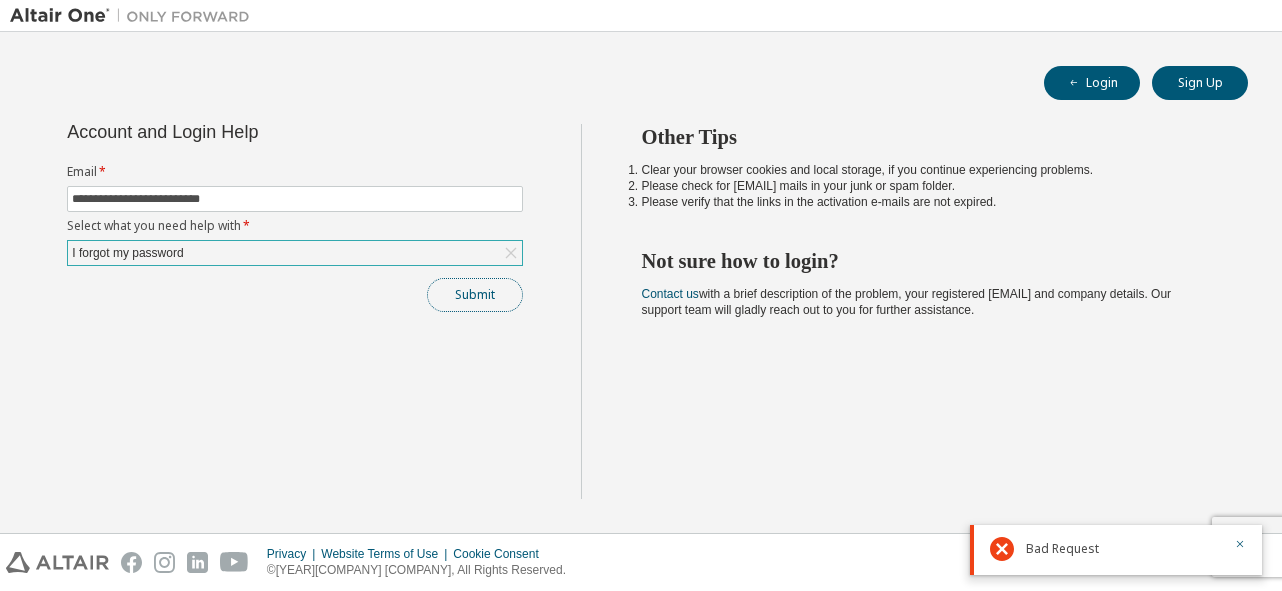 click on "Submit" at bounding box center (475, 295) 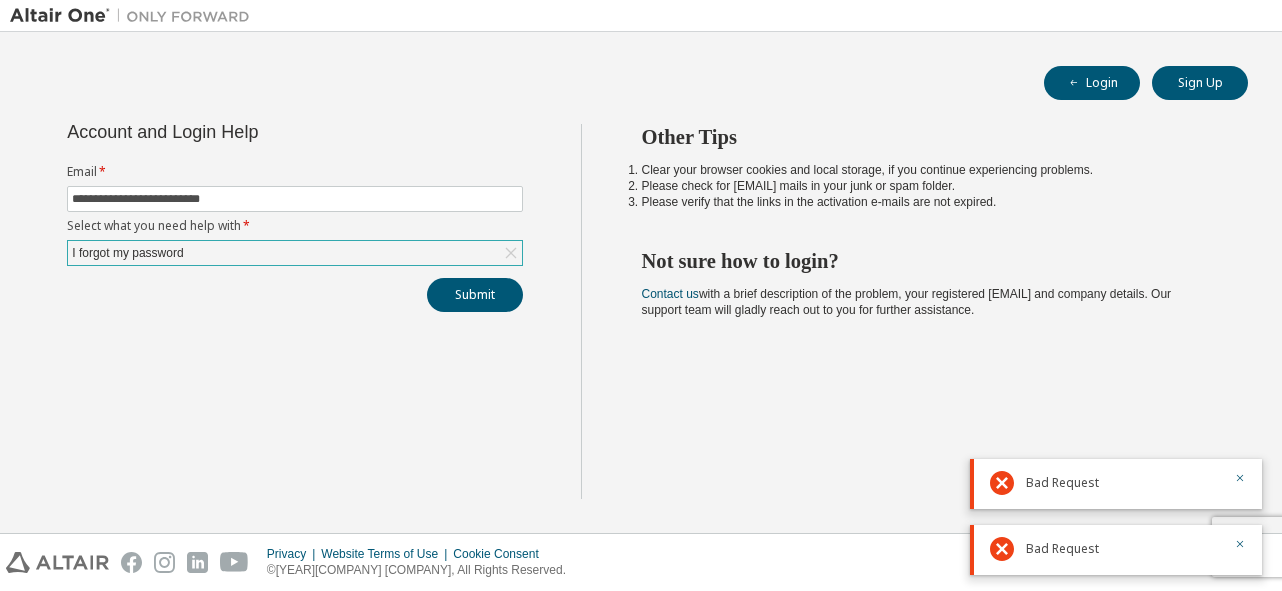 click on "I forgot my password" at bounding box center (295, 253) 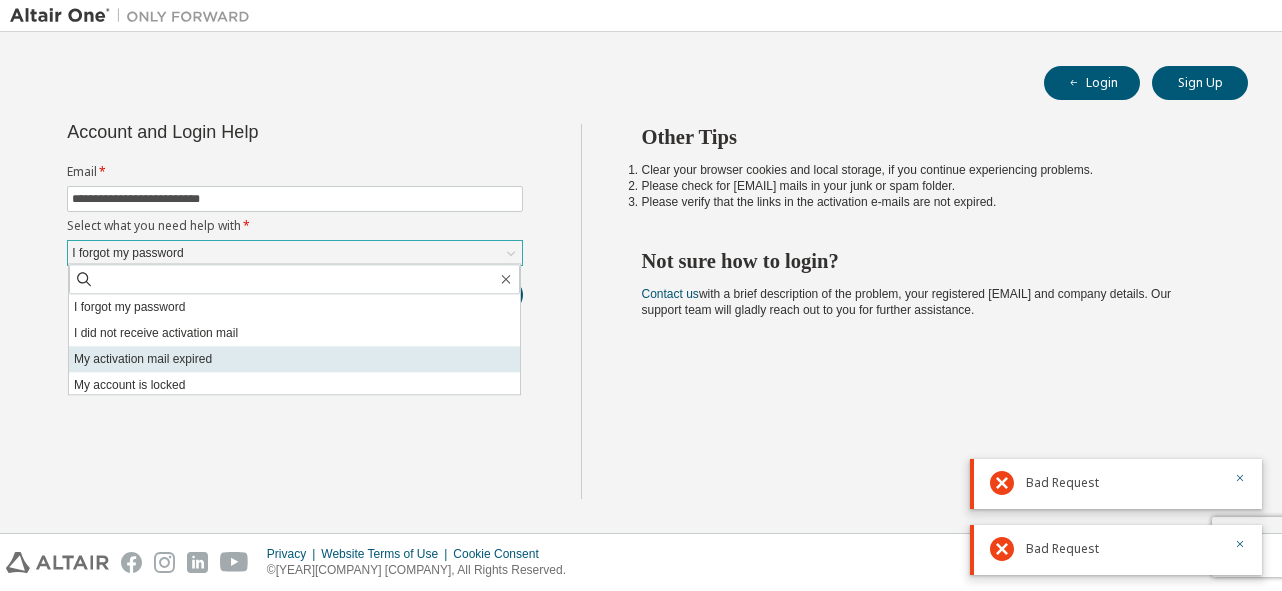 scroll, scrollTop: 56, scrollLeft: 0, axis: vertical 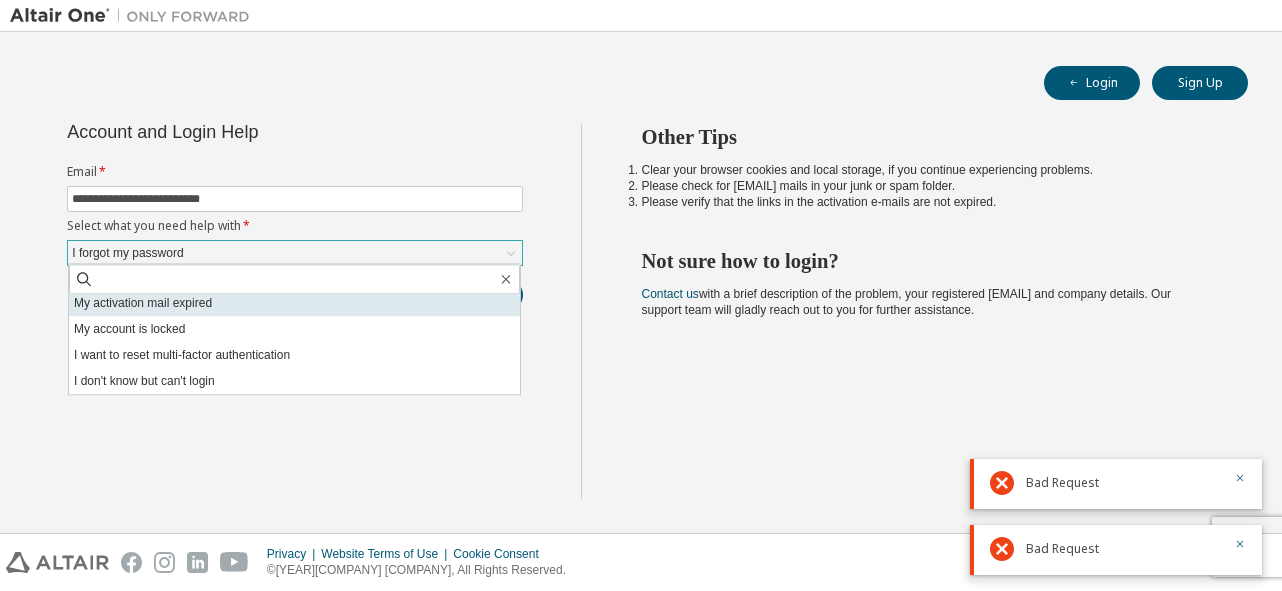 click on "I want to reset multi-factor authentication" at bounding box center [294, 355] 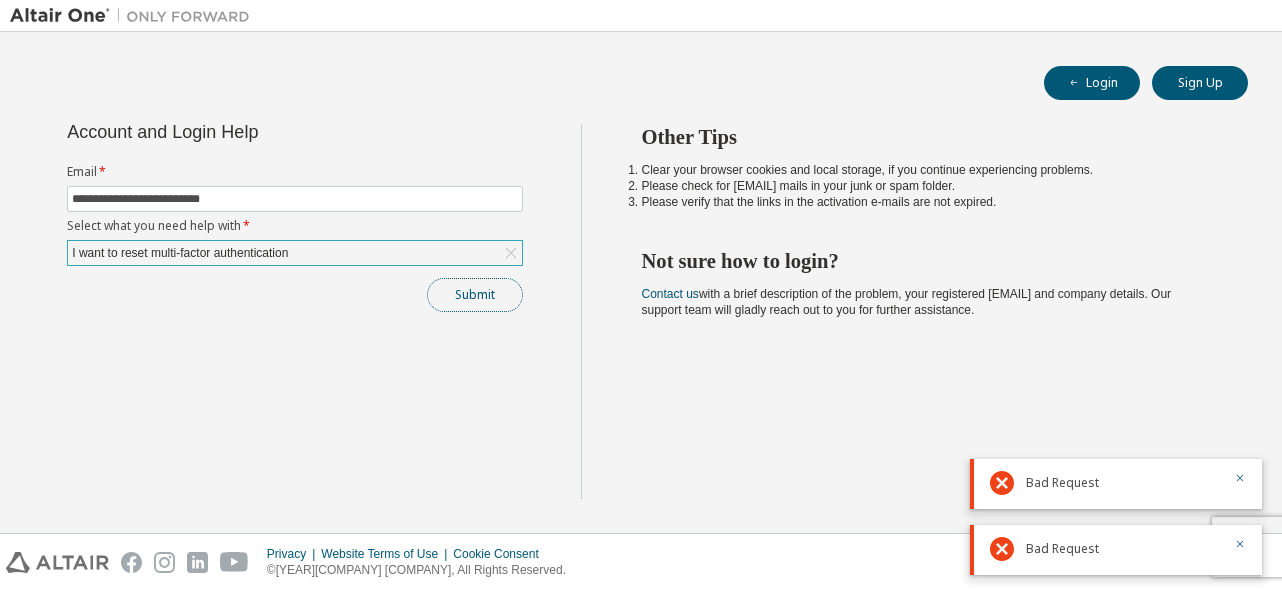 click on "Submit" at bounding box center (475, 295) 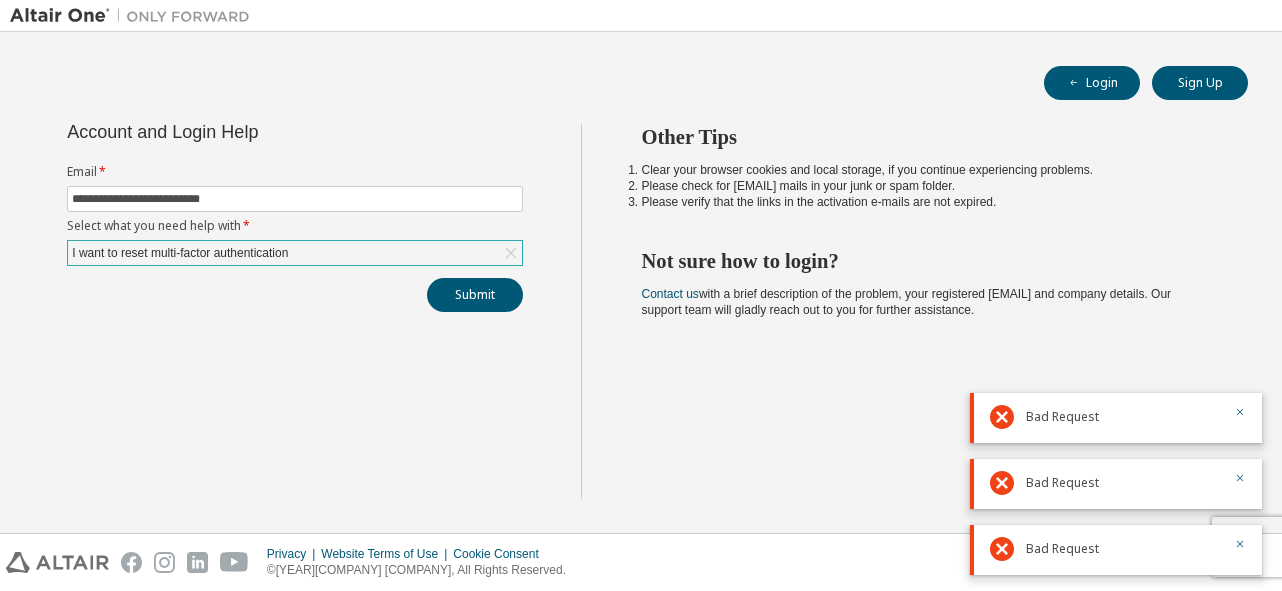 click on "Other Tips Clear your browser cookies and local storage, if you continue experiencing problems. Please check for noreply@okta.com mails in your junk or spam folder. Please verify that the links in the activation e-mails are not expired. Not sure how to login? Contact us  with a brief description of the problem, your registered e-mail id and company details. Our support team will gladly reach out to you for further assistance." at bounding box center (927, 311) 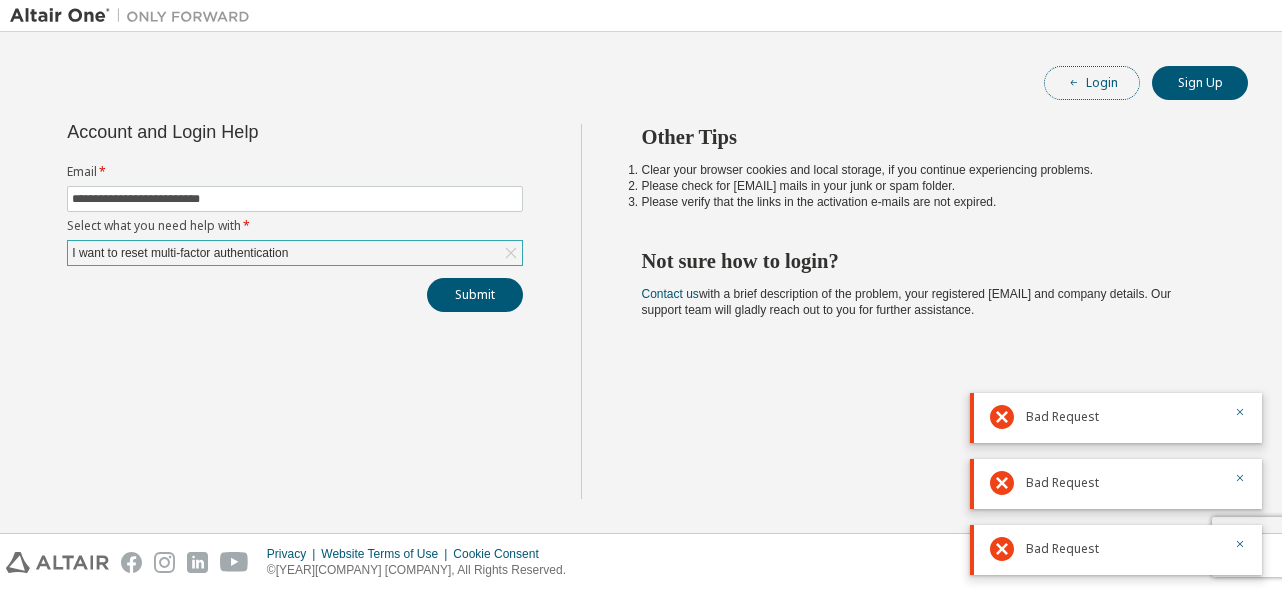 click on "Login" at bounding box center [1092, 83] 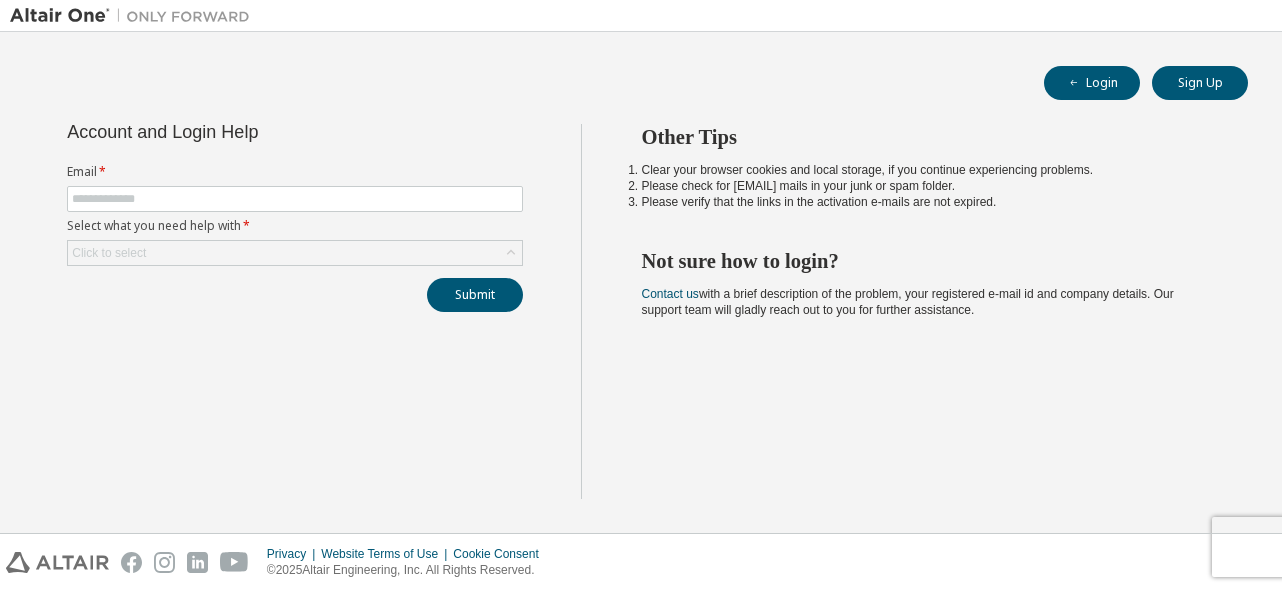 scroll, scrollTop: 0, scrollLeft: 0, axis: both 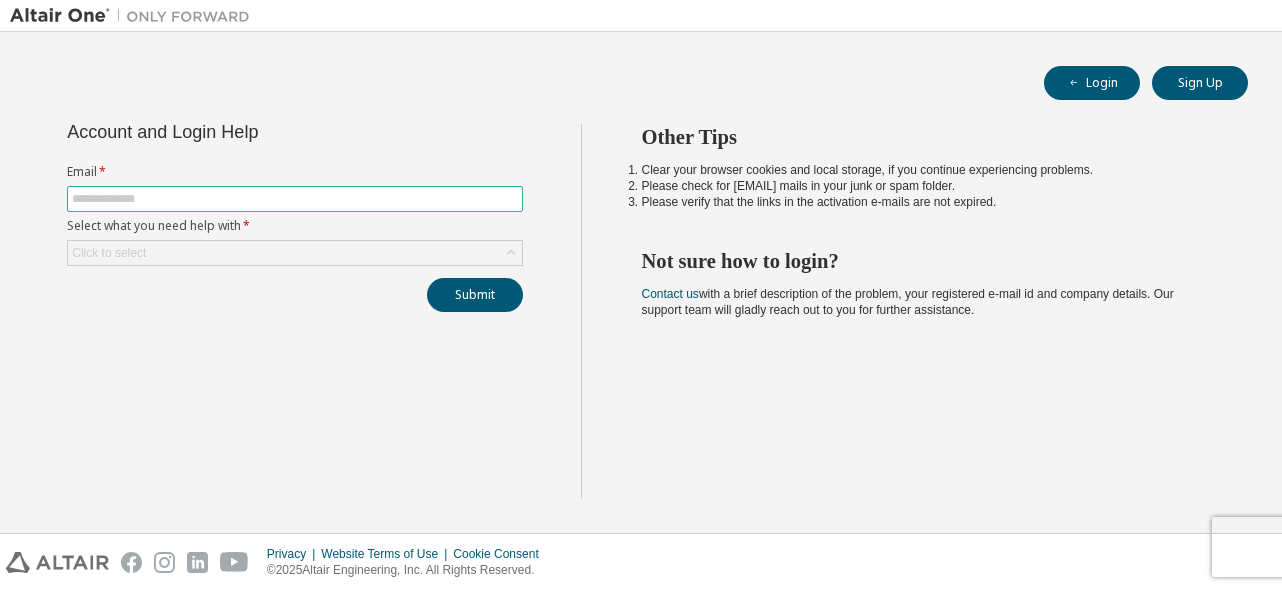 click at bounding box center [295, 199] 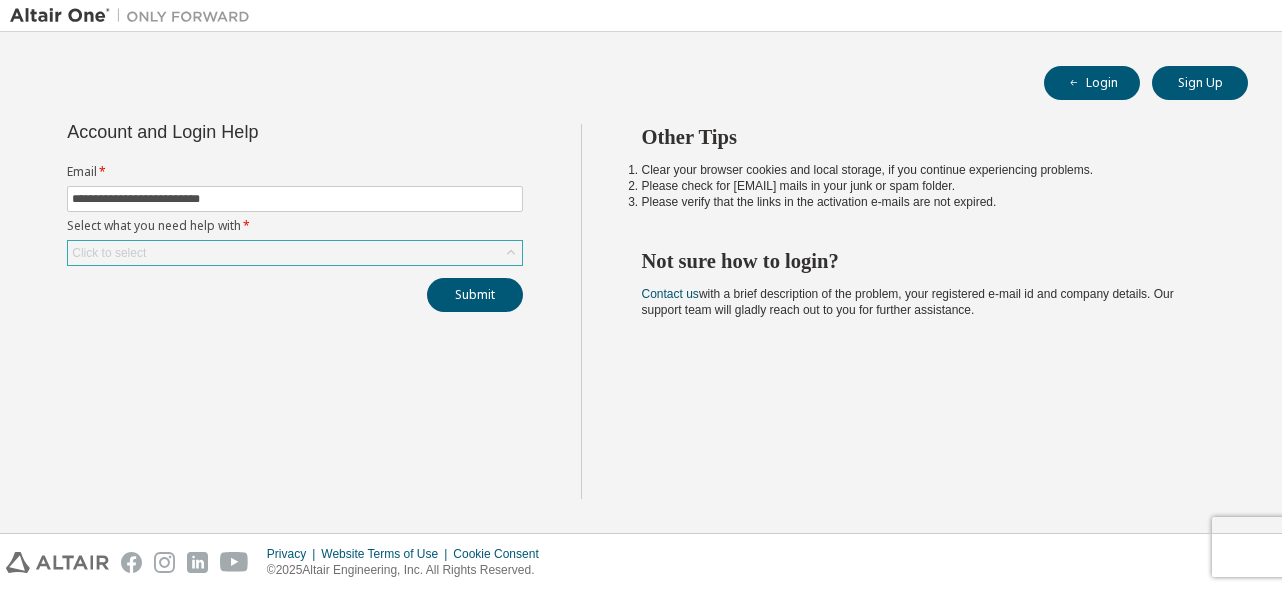 click on "Click to select" at bounding box center (295, 253) 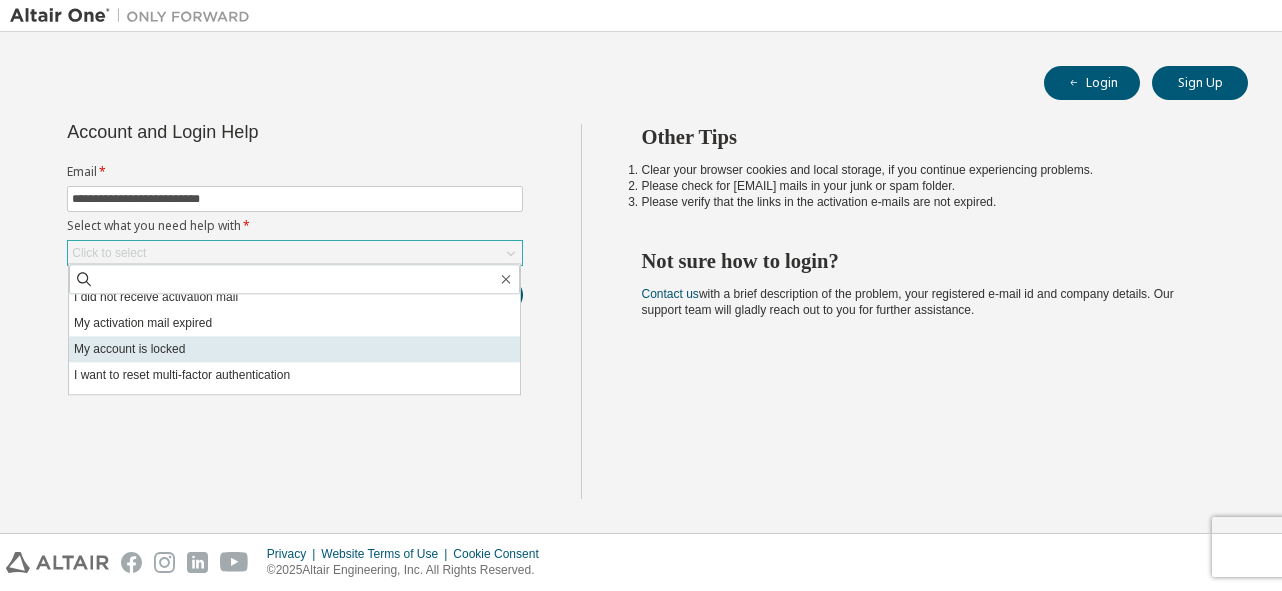 scroll, scrollTop: 56, scrollLeft: 0, axis: vertical 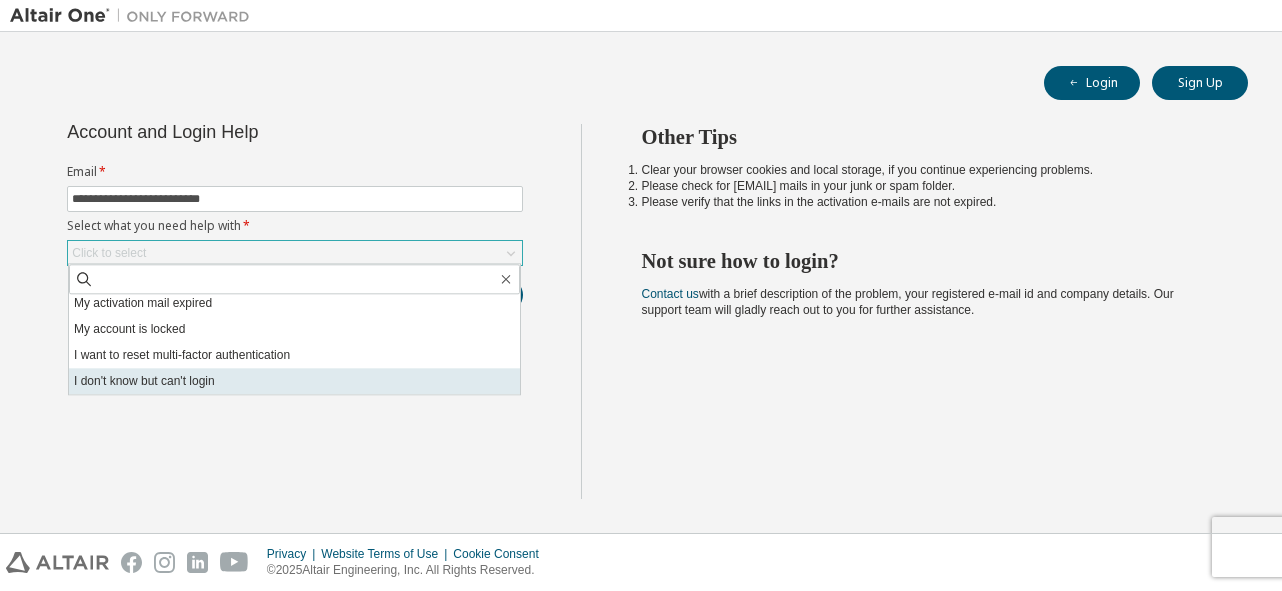 click on "I don't know but can't login" at bounding box center (294, 381) 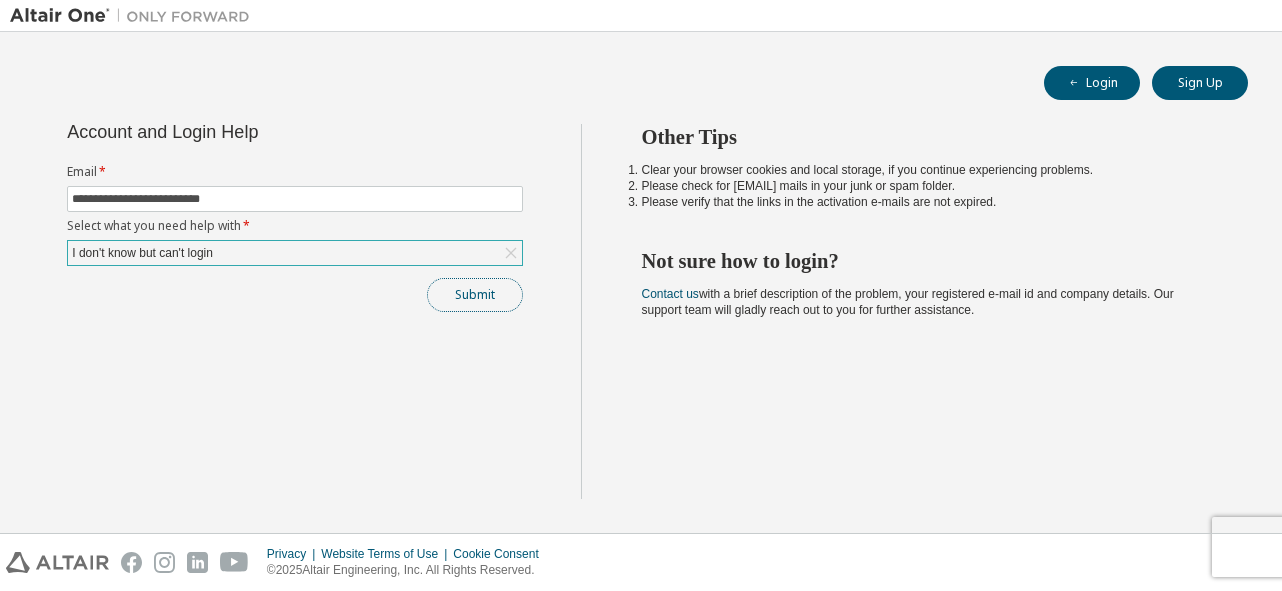 click on "Submit" at bounding box center [475, 295] 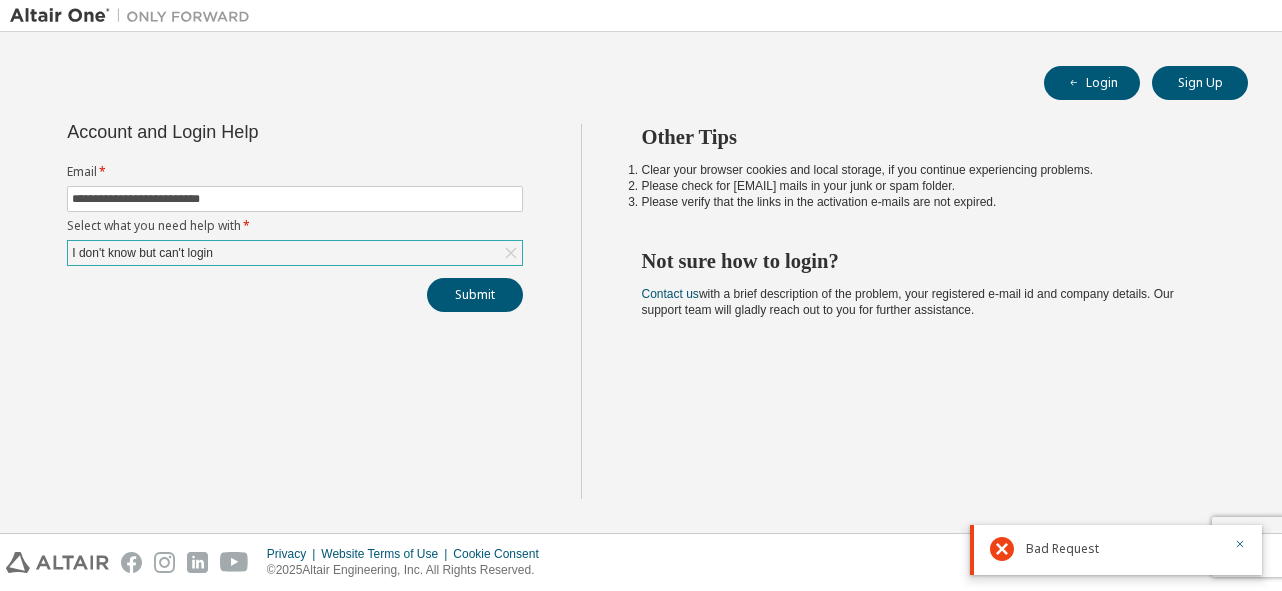 click on "Bad Request" at bounding box center (1116, 550) 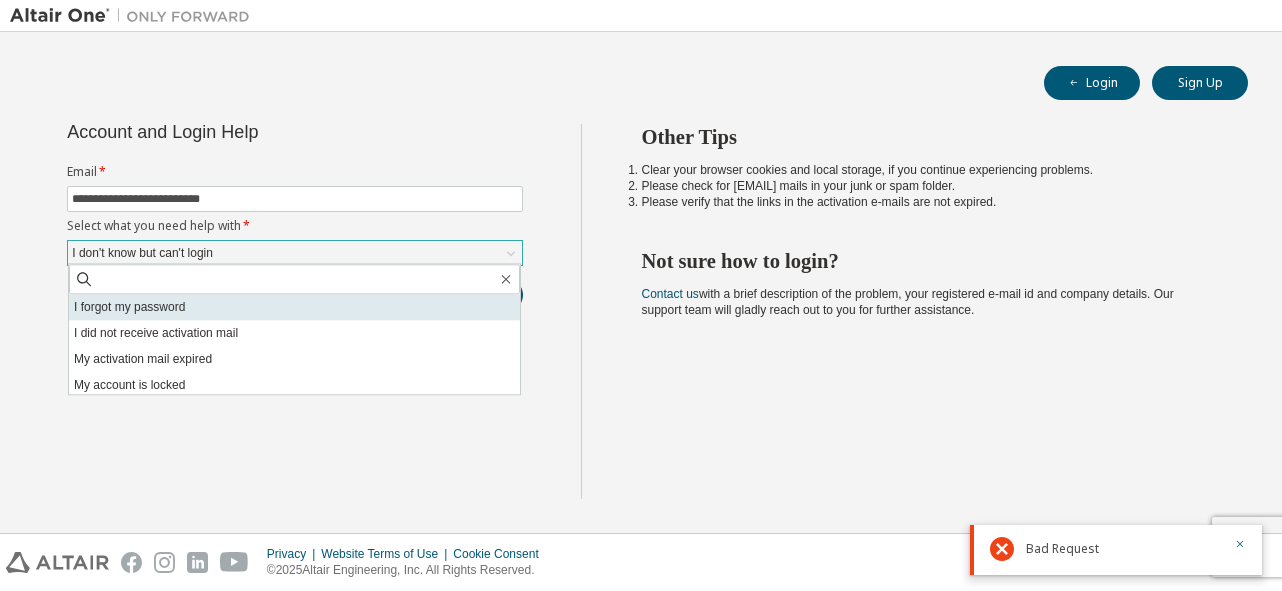 click on "I forgot my password" at bounding box center (294, 307) 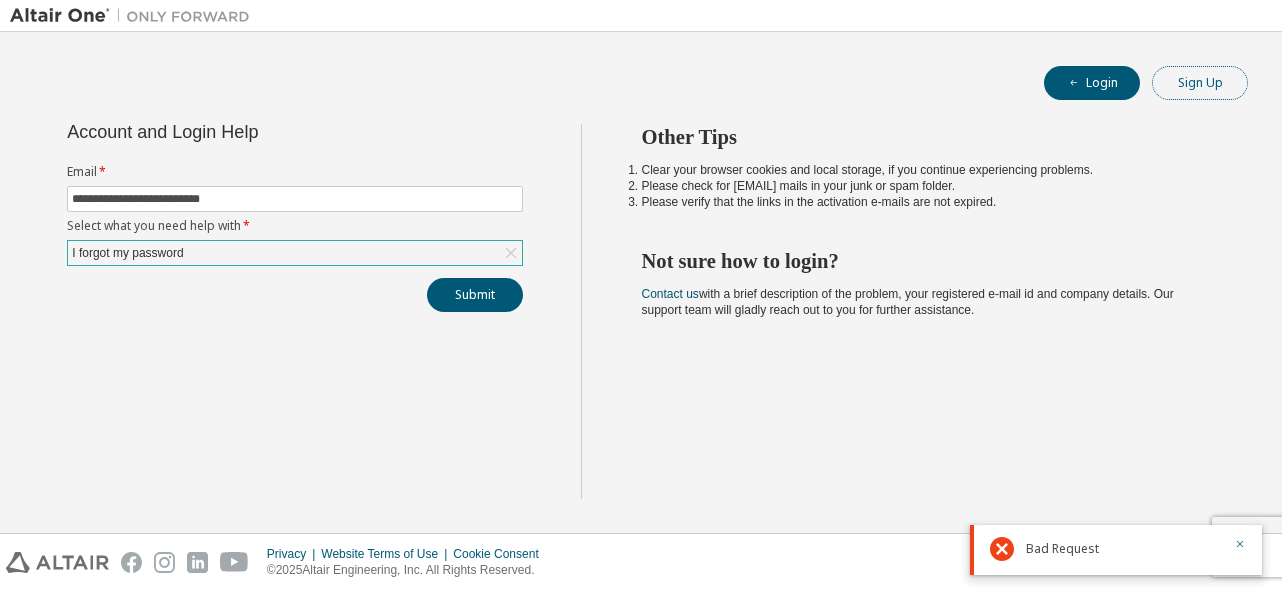 click on "Sign Up" at bounding box center [1200, 83] 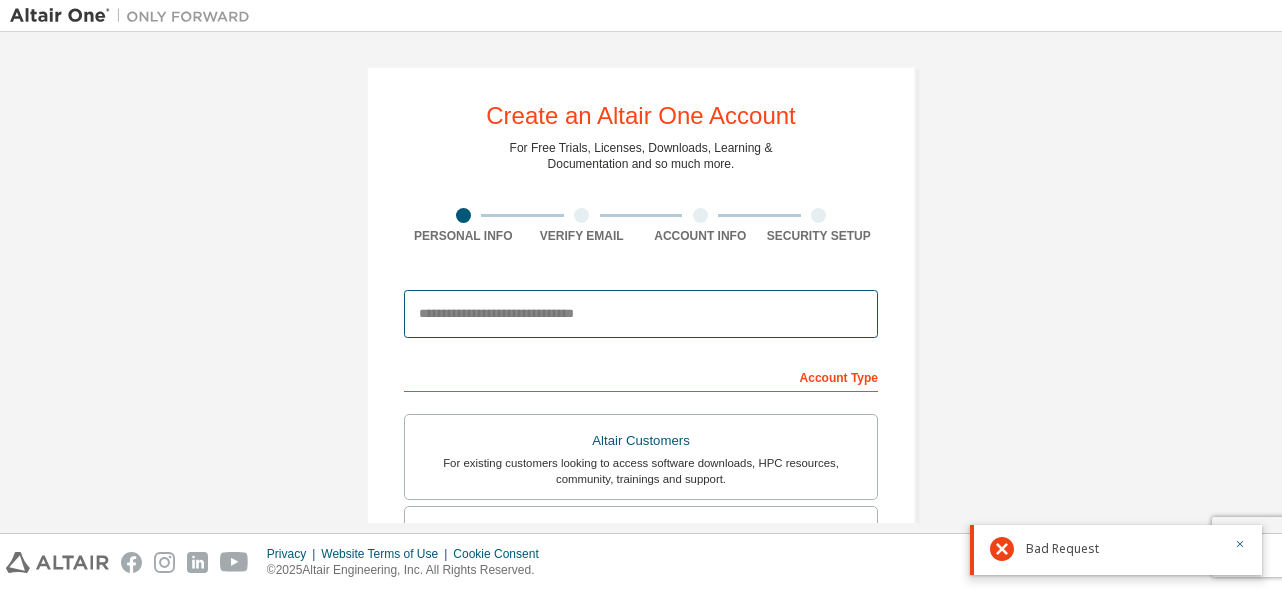 click at bounding box center (641, 314) 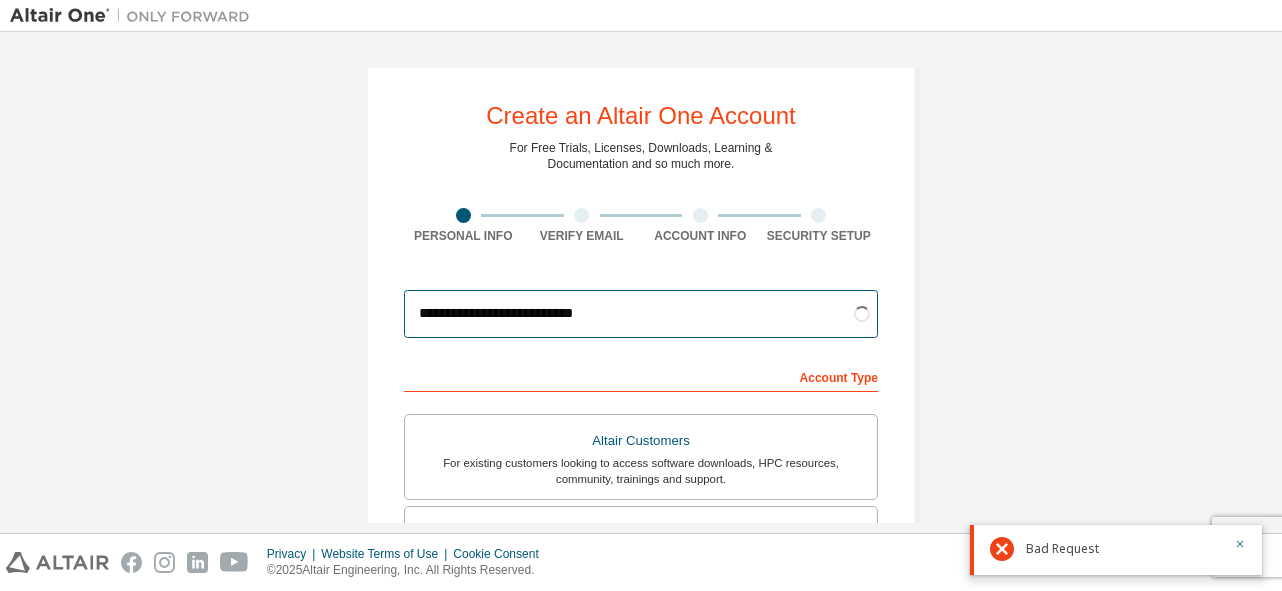 scroll, scrollTop: 200, scrollLeft: 0, axis: vertical 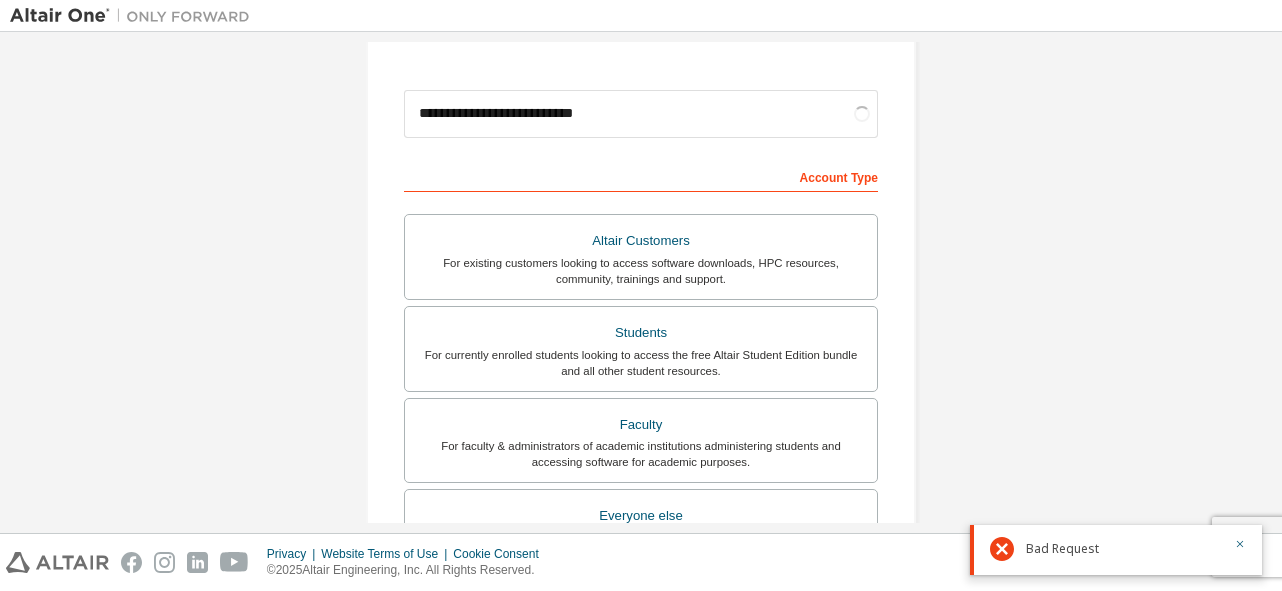 click on "For currently enrolled students looking to access the free Altair Student Edition bundle and all other student resources." at bounding box center [641, 363] 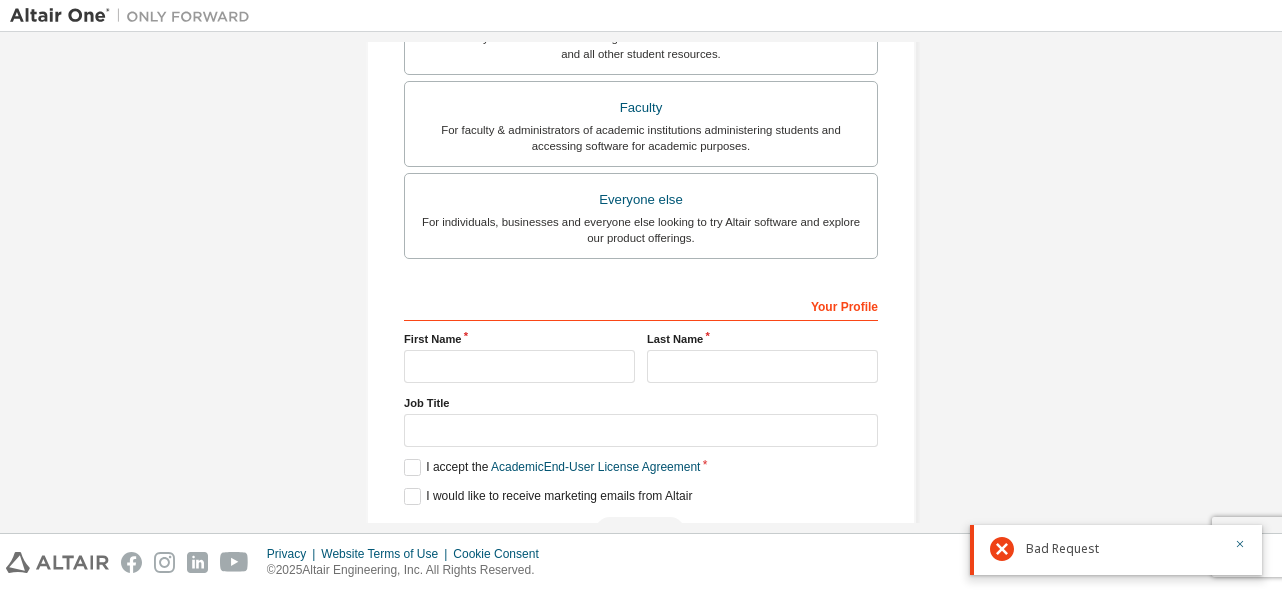 scroll, scrollTop: 600, scrollLeft: 0, axis: vertical 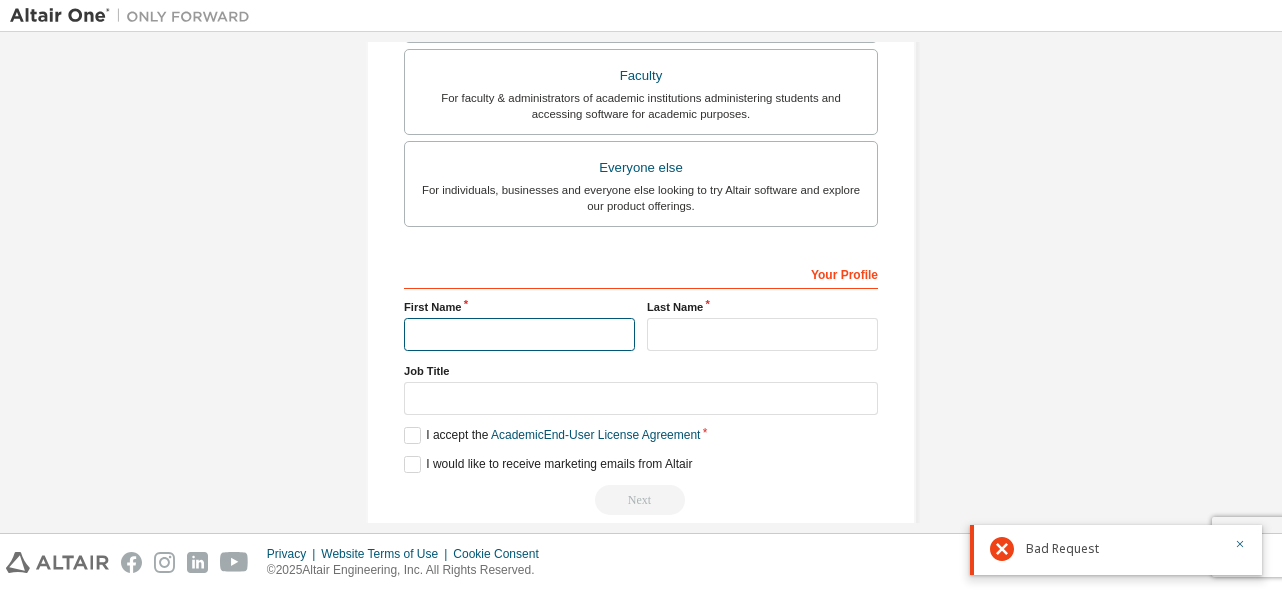 click at bounding box center (519, 334) 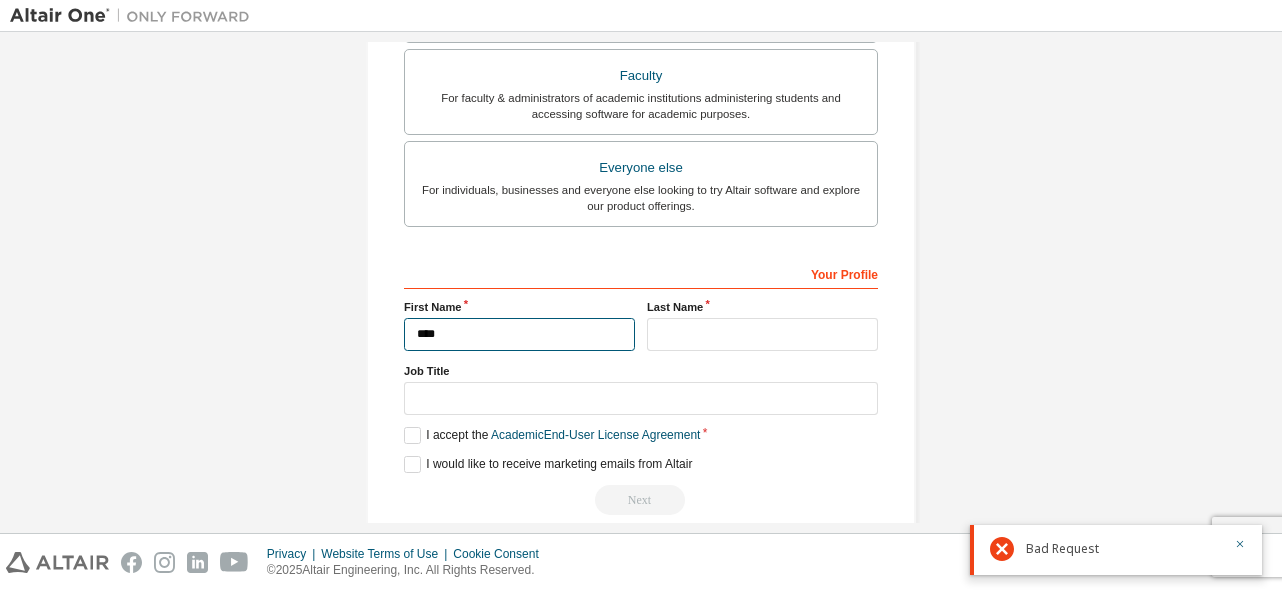 type on "****" 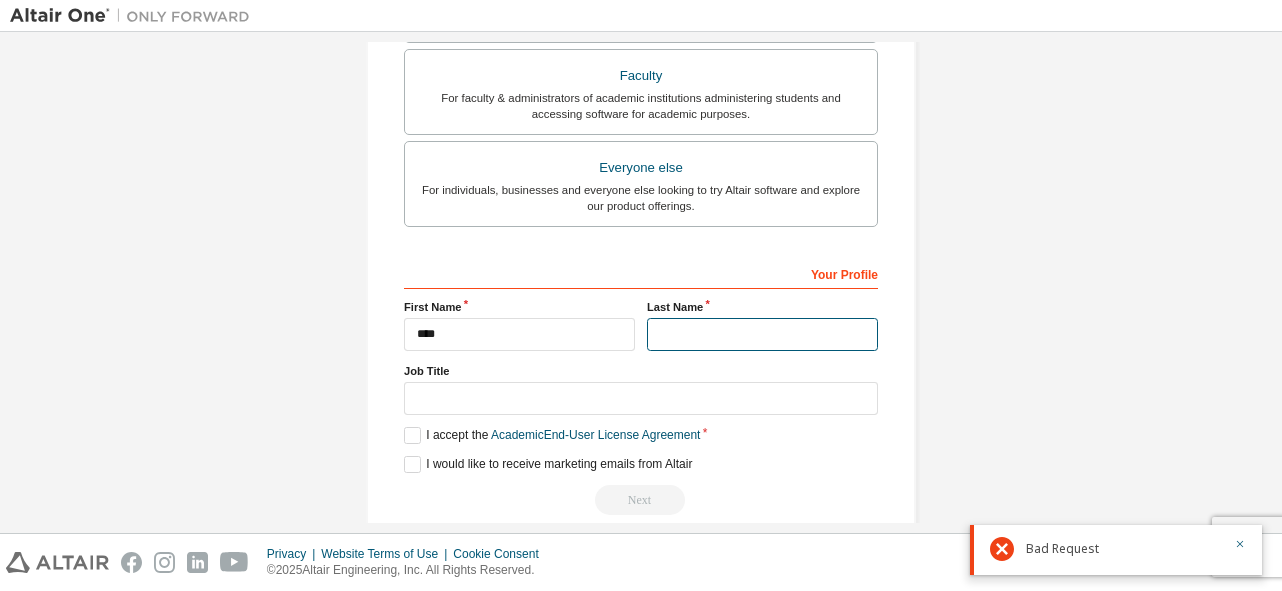 click at bounding box center (762, 334) 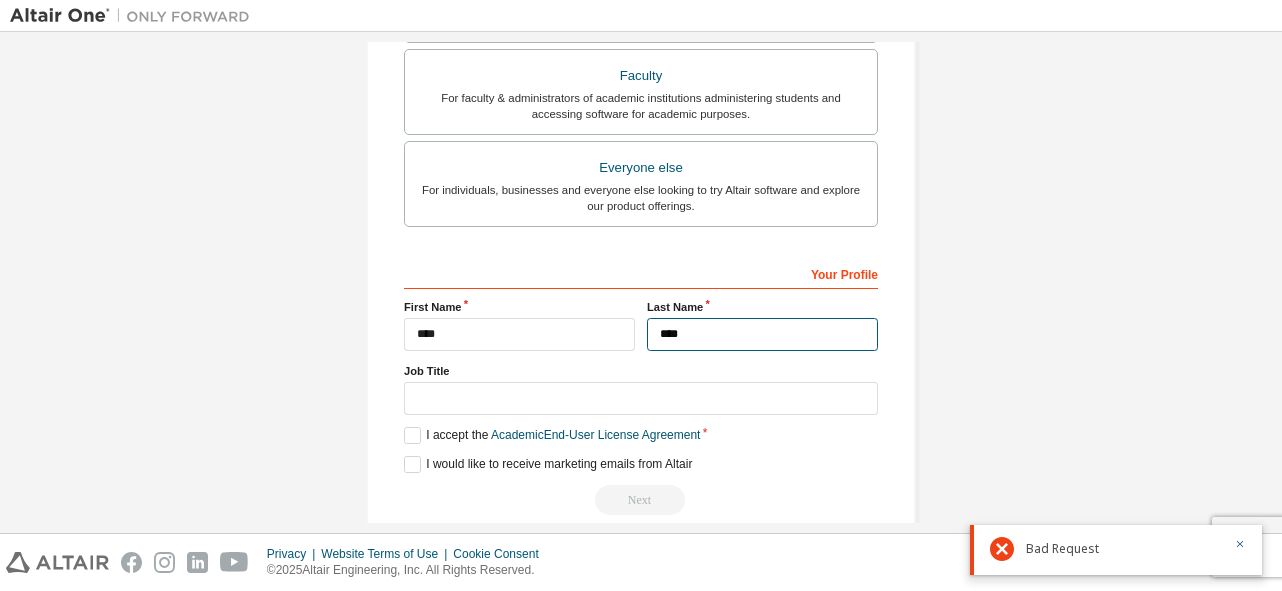 type on "****" 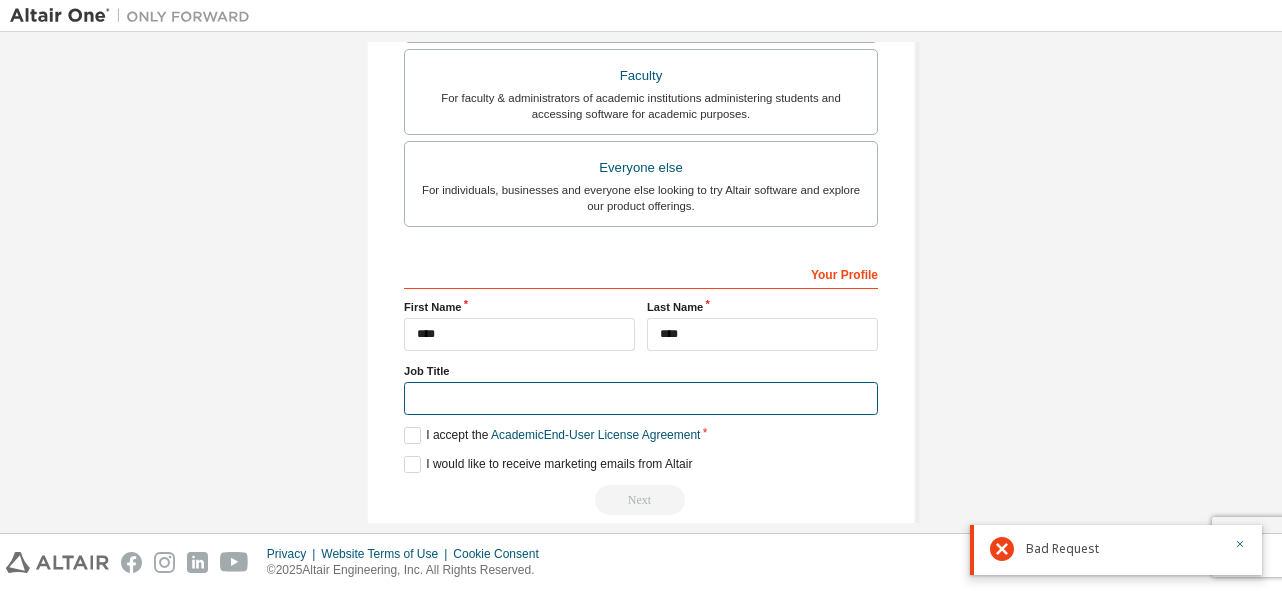 click at bounding box center (641, 398) 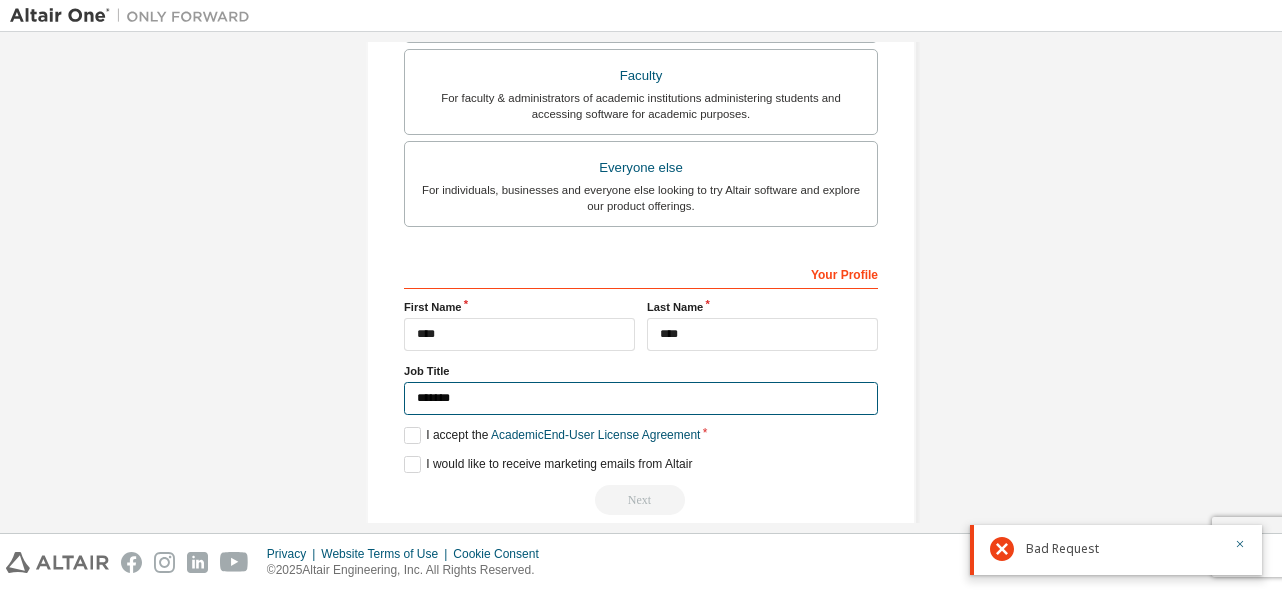 type on "*******" 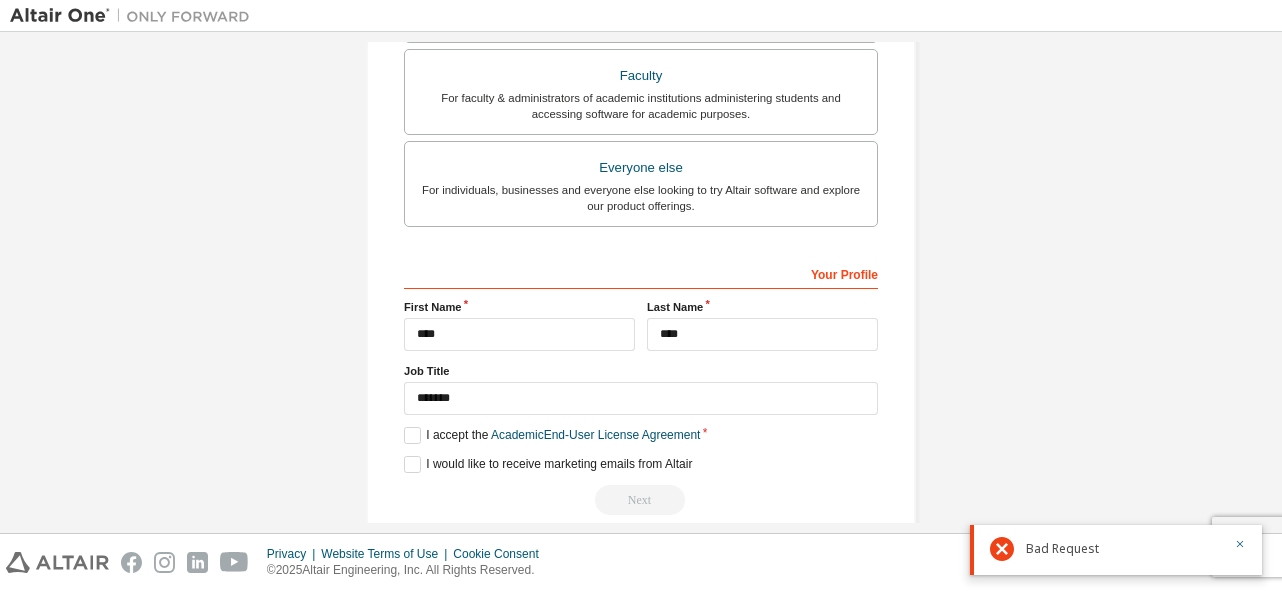 click on "Your Profile First Name **** Last Name **** Job Title ******* Please provide State/Province to help us route sales and support resources to you more efficiently. I accept the   Academic   End-User License Agreement I would like to receive marketing emails from Altair Next" at bounding box center (641, 386) 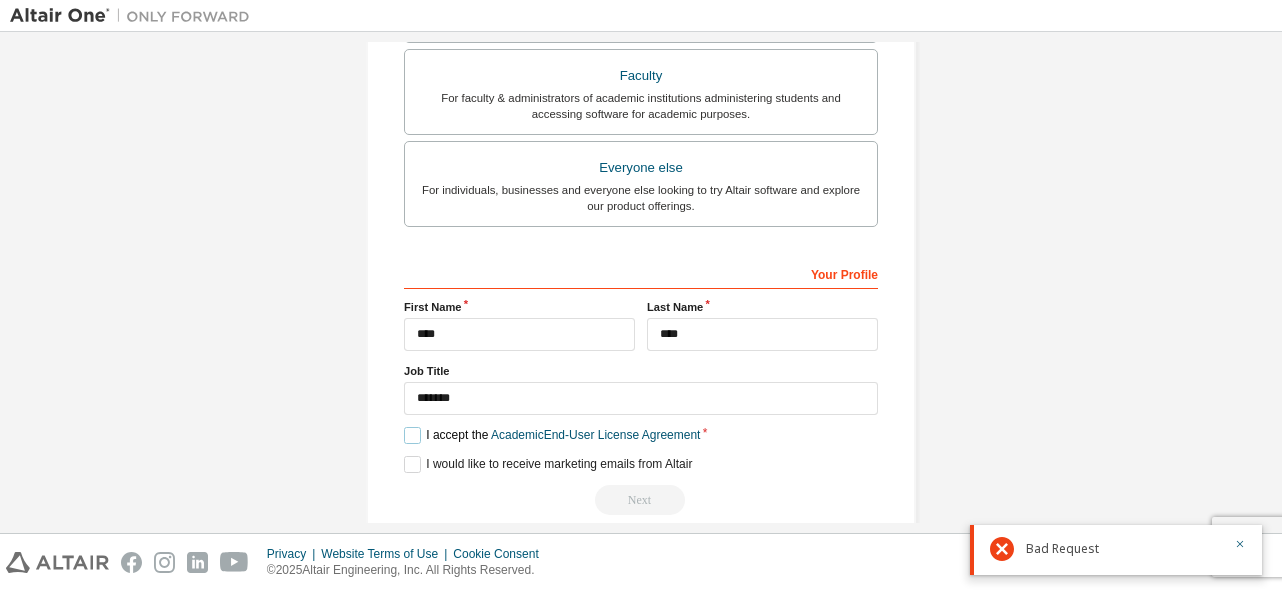 click on "I accept the   Academic   End-User License Agreement" at bounding box center [552, 435] 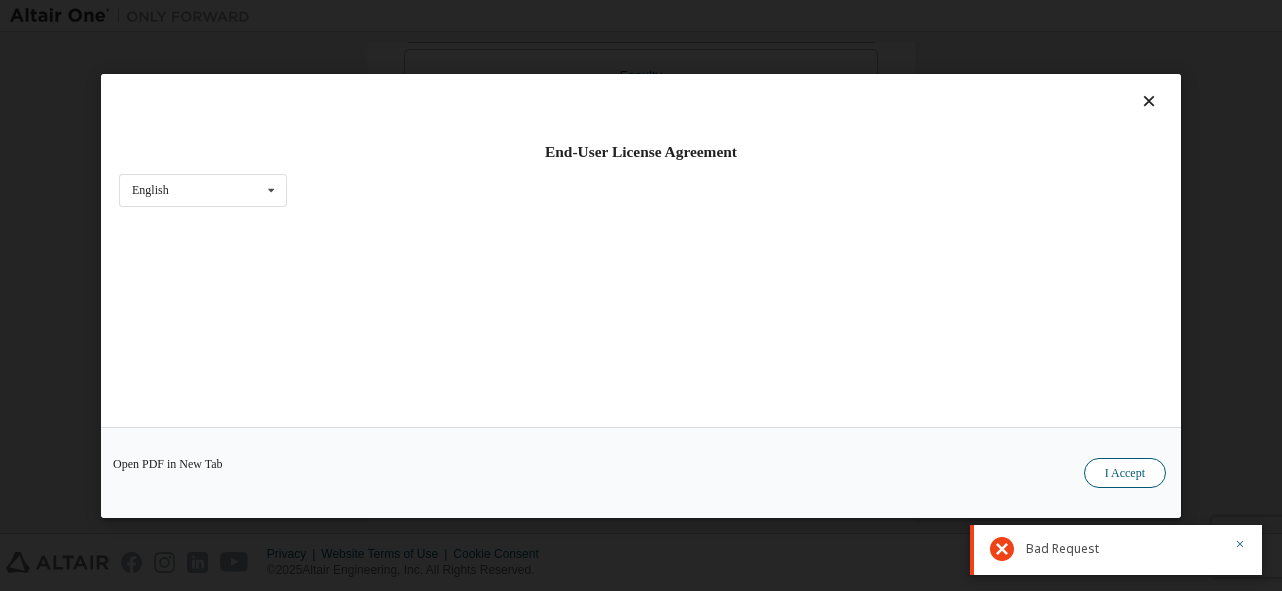 click on "I Accept" at bounding box center (1125, 472) 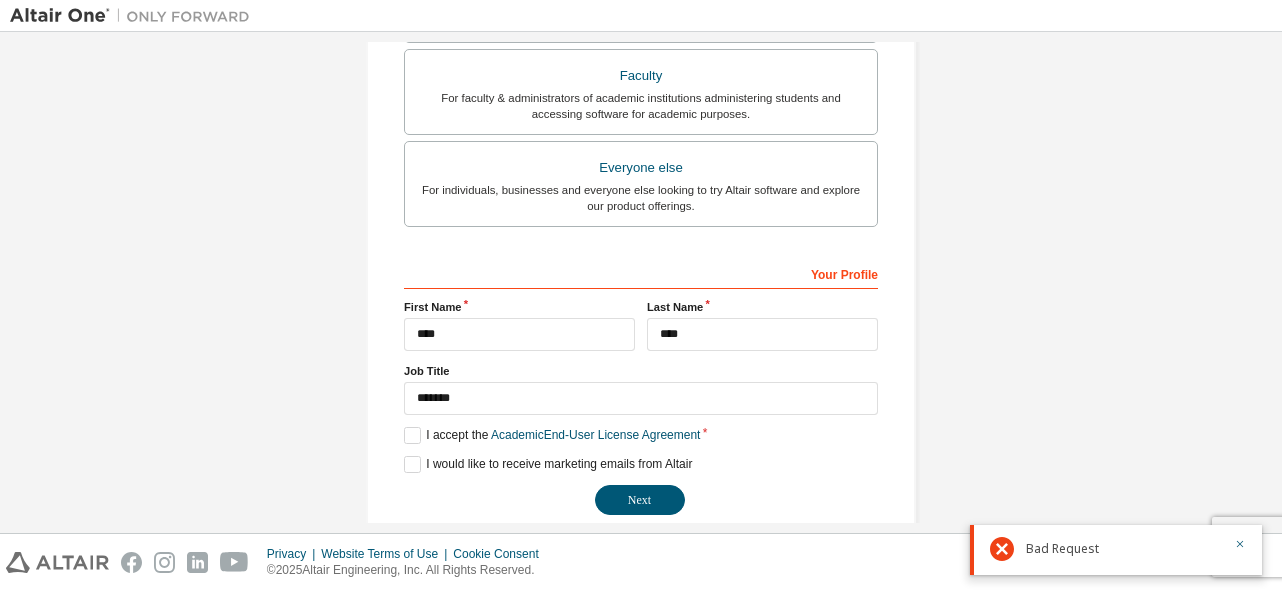 click on "**********" at bounding box center (641, -3) 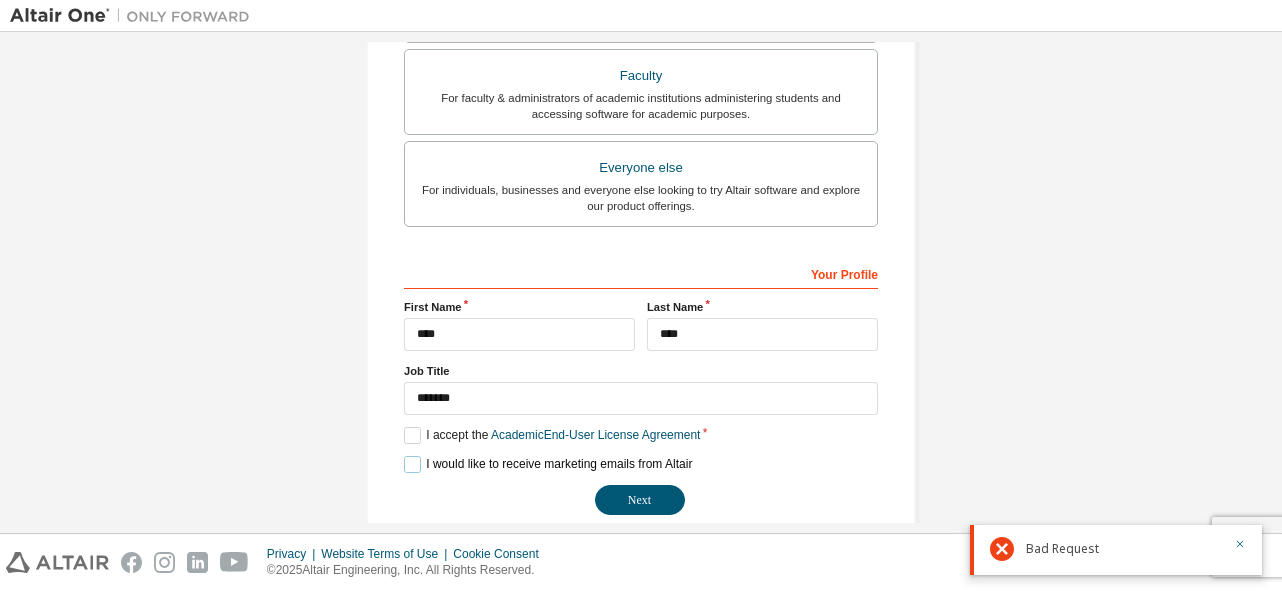 click on "I would like to receive marketing emails from Altair" at bounding box center [548, 464] 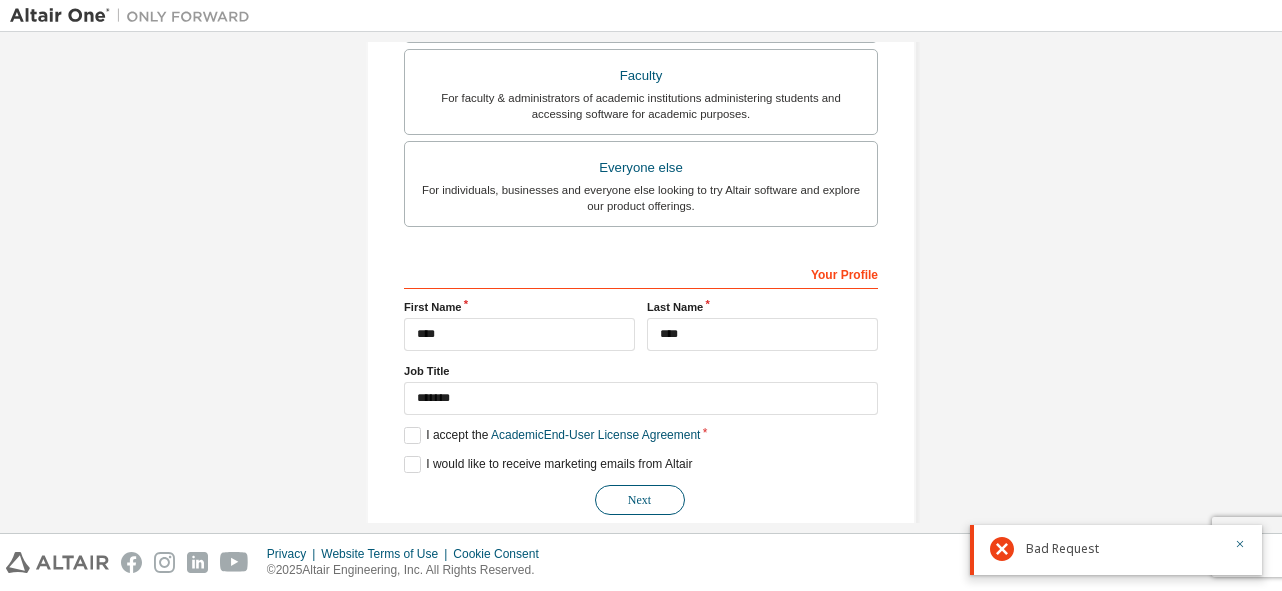 click on "Next" at bounding box center (640, 500) 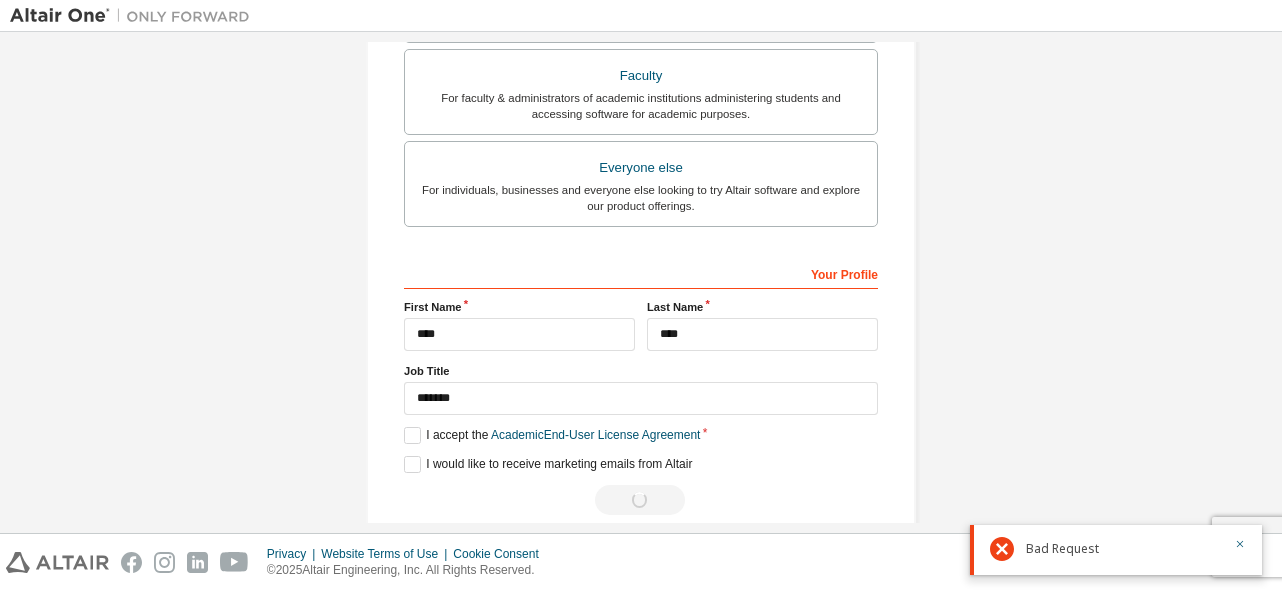scroll, scrollTop: 0, scrollLeft: 0, axis: both 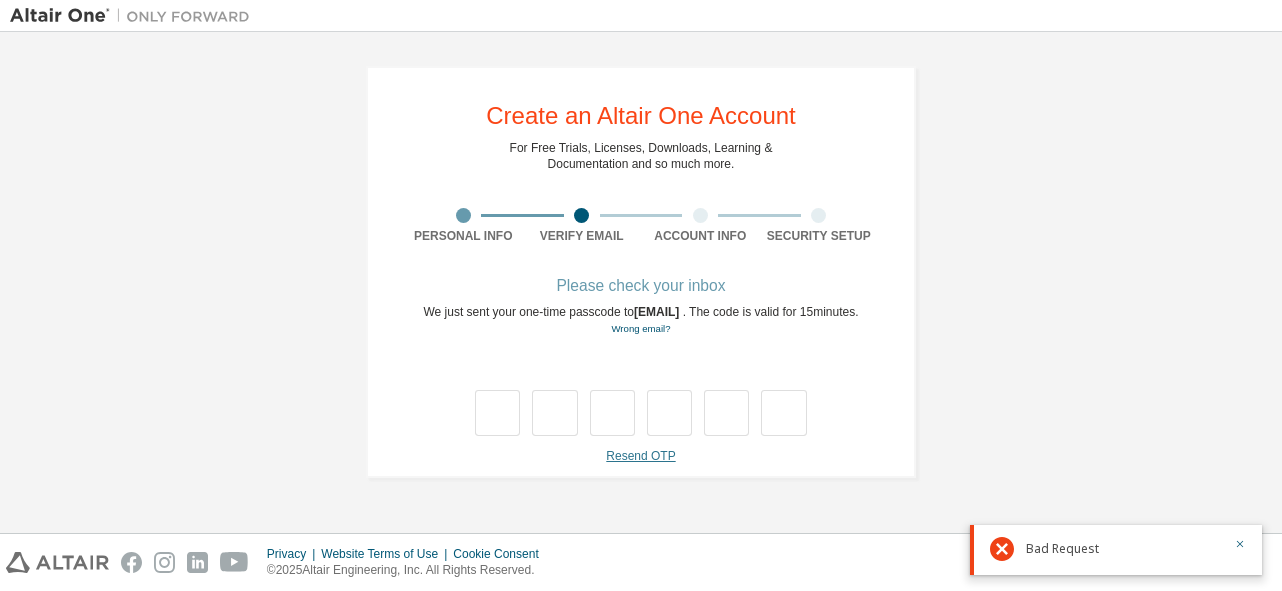 click on "Resend OTP" at bounding box center [640, 456] 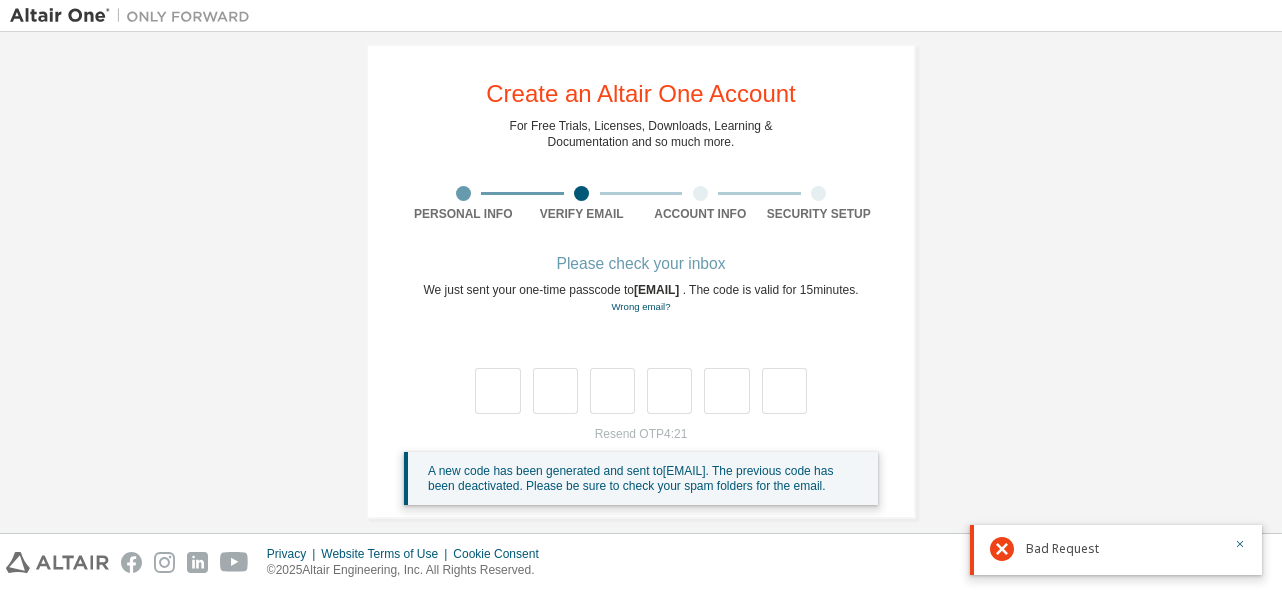 scroll, scrollTop: 23, scrollLeft: 0, axis: vertical 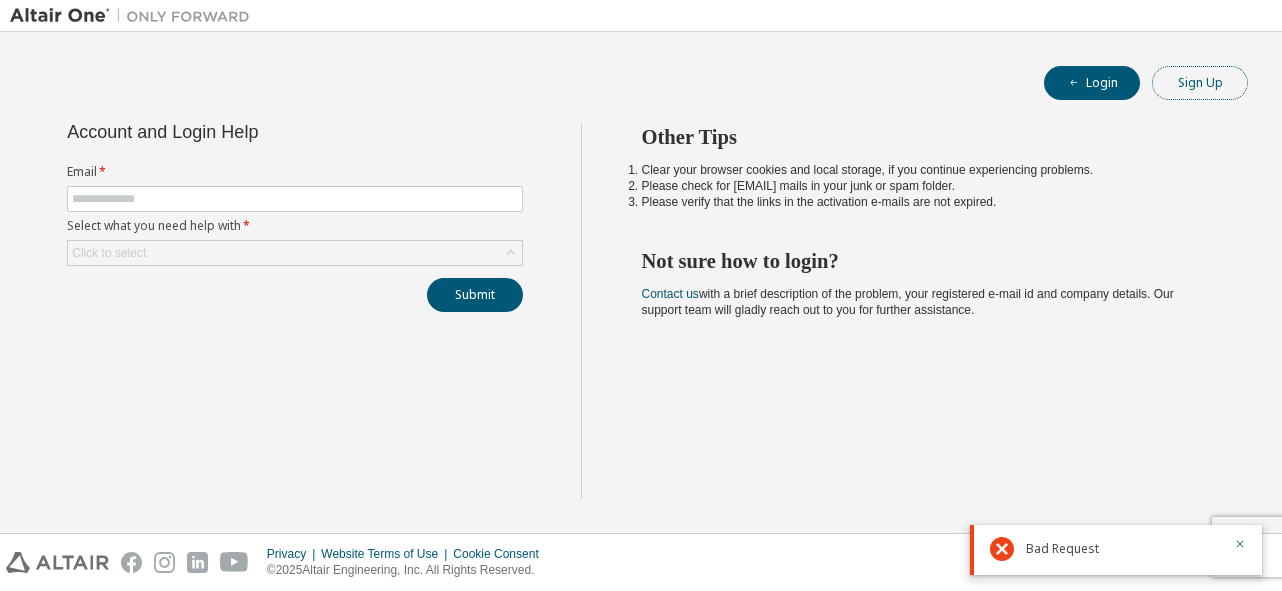 click on "Sign Up" at bounding box center (1200, 83) 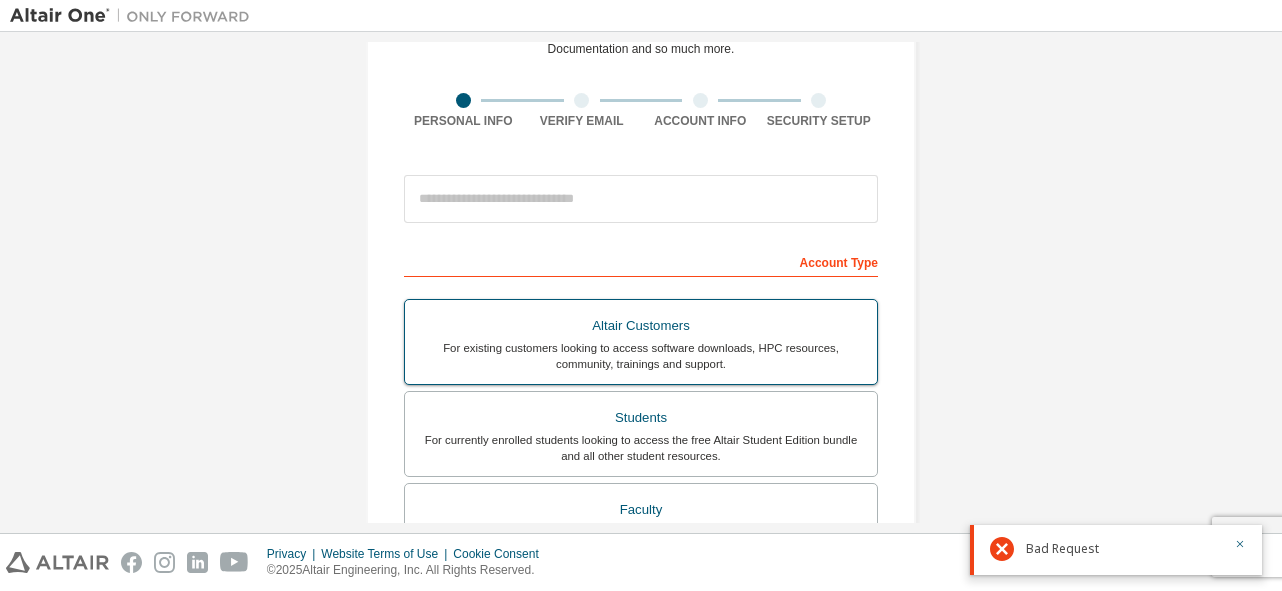 scroll, scrollTop: 0, scrollLeft: 0, axis: both 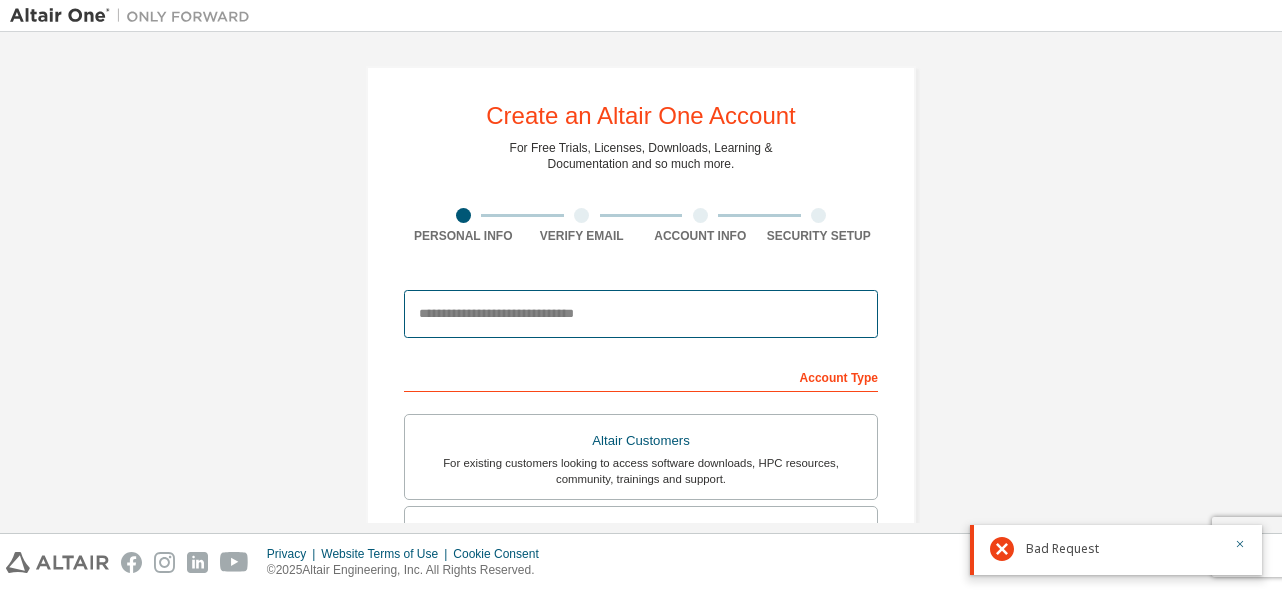 click at bounding box center [641, 314] 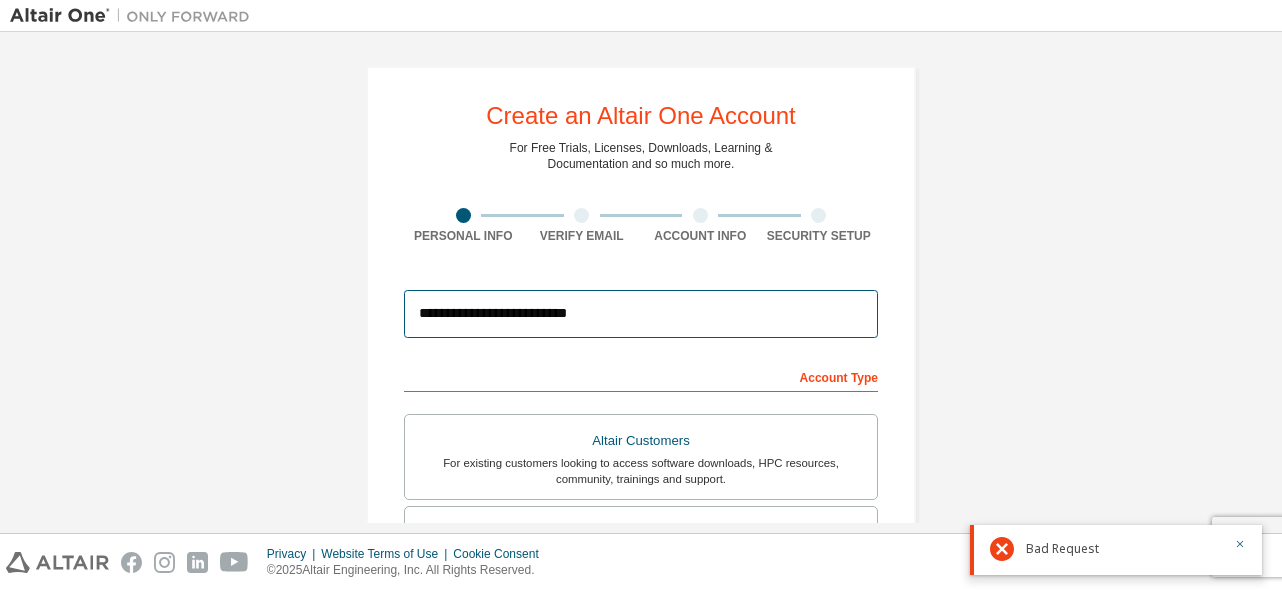 scroll, scrollTop: 572, scrollLeft: 0, axis: vertical 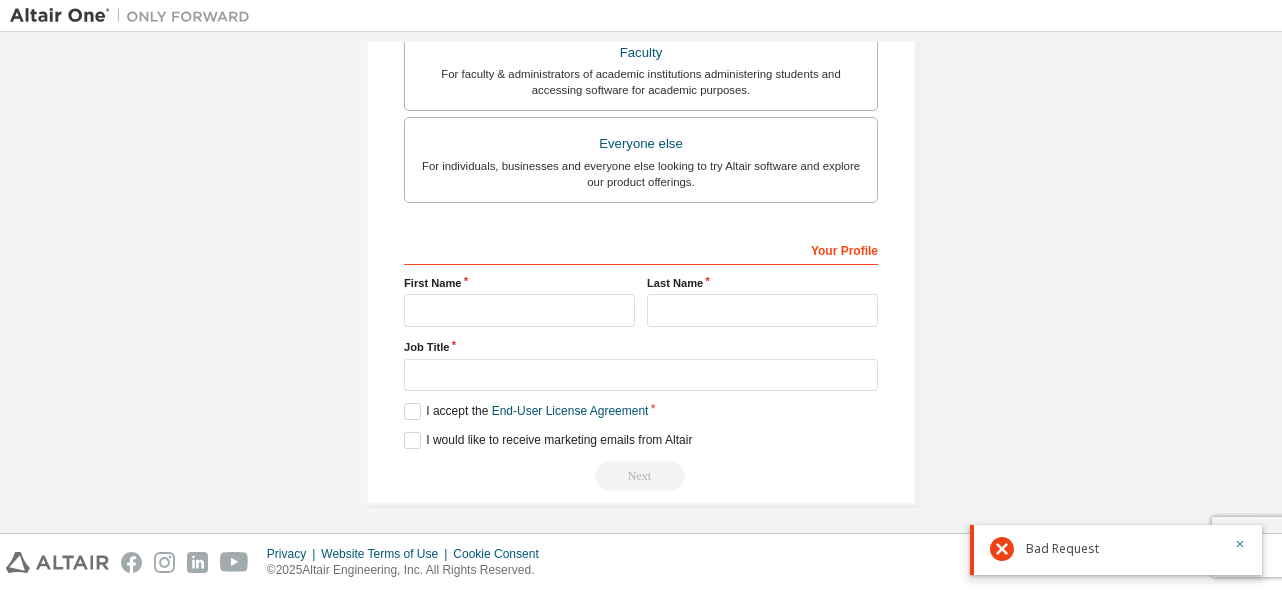 type on "**********" 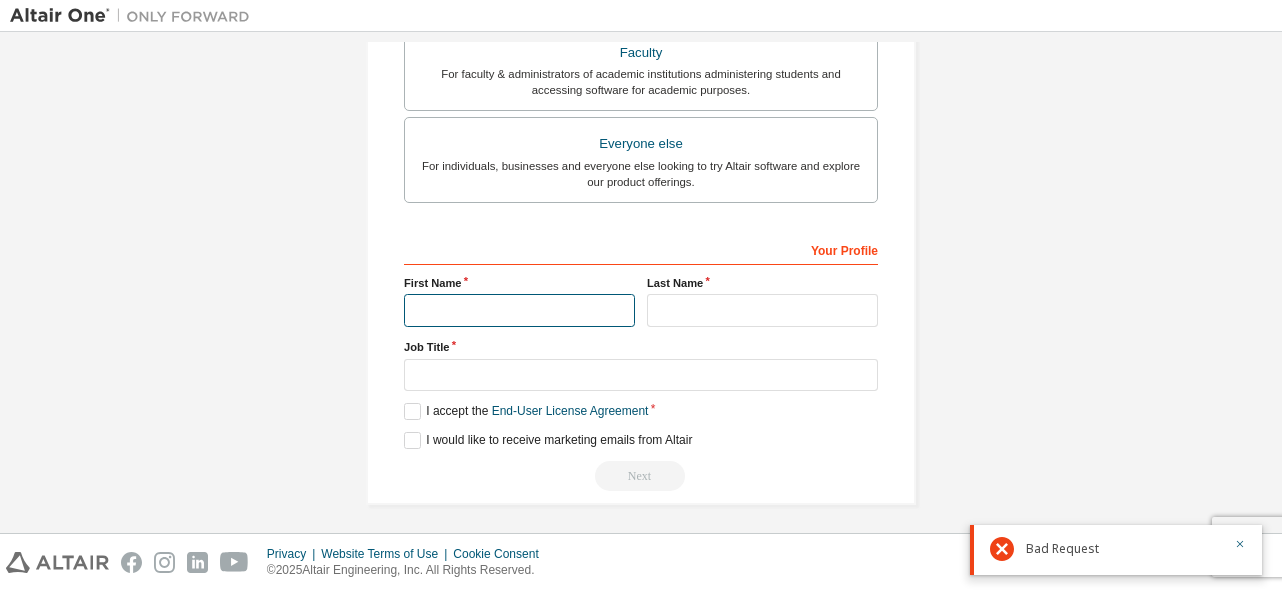 click at bounding box center [519, 310] 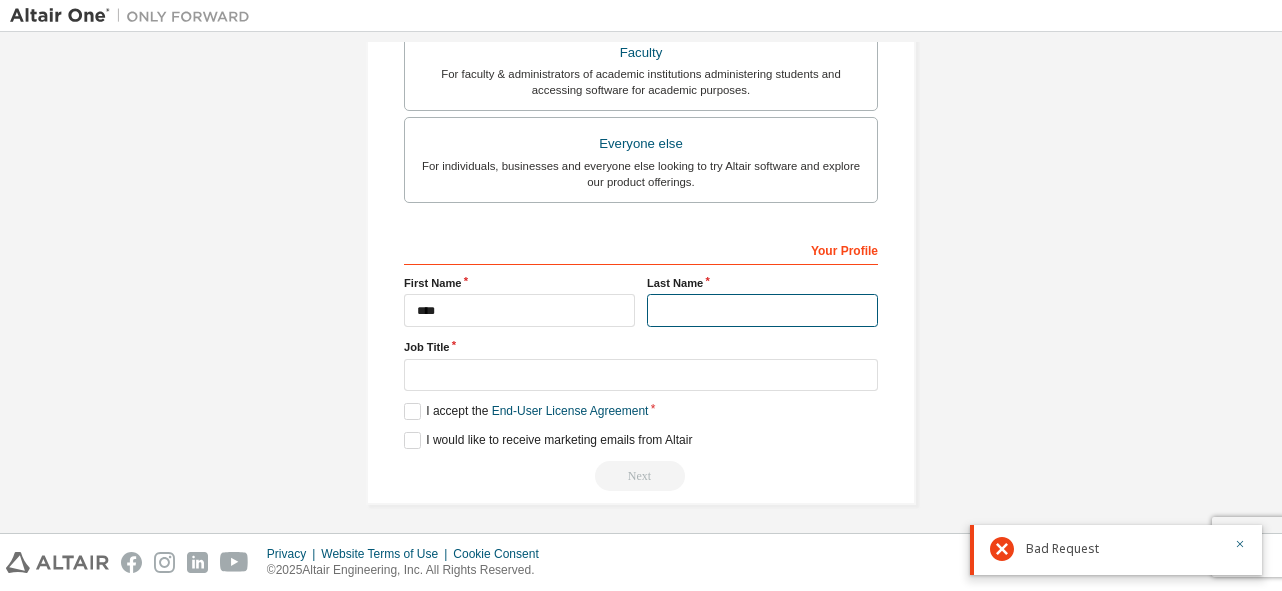 click at bounding box center (762, 310) 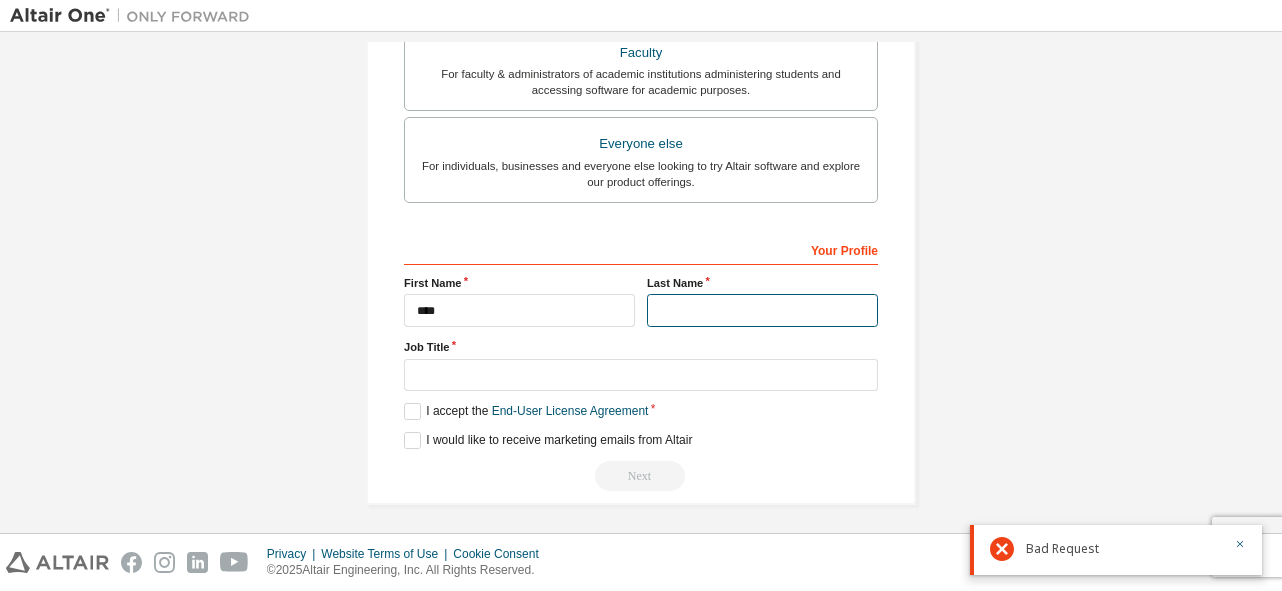 type on "****" 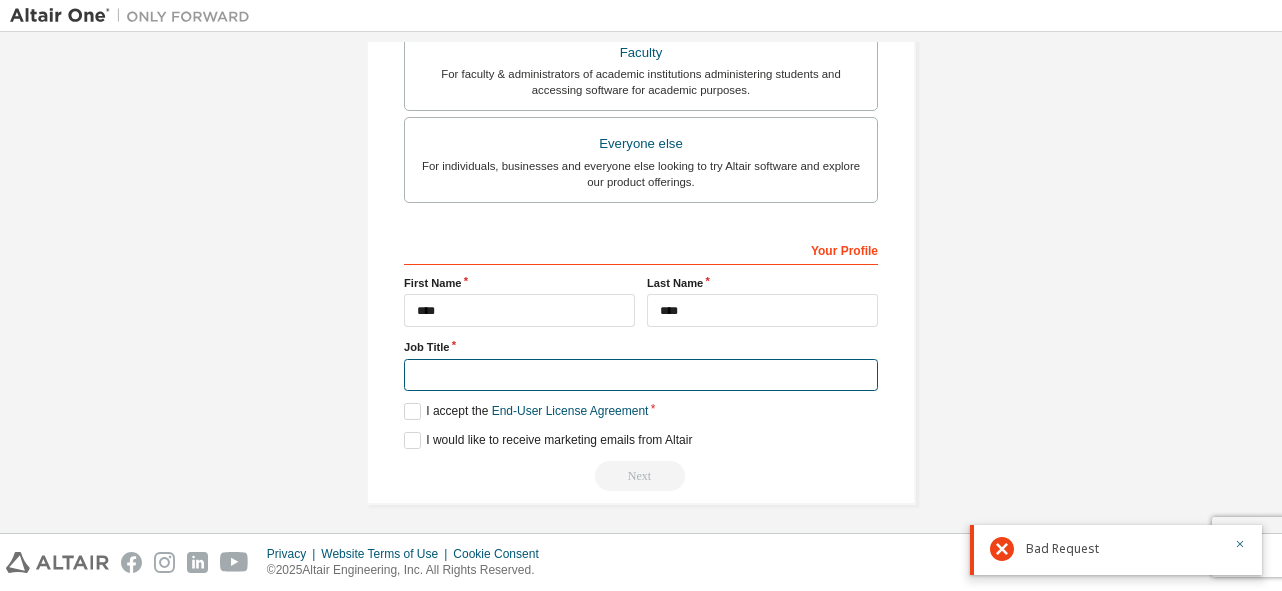 click at bounding box center (641, 375) 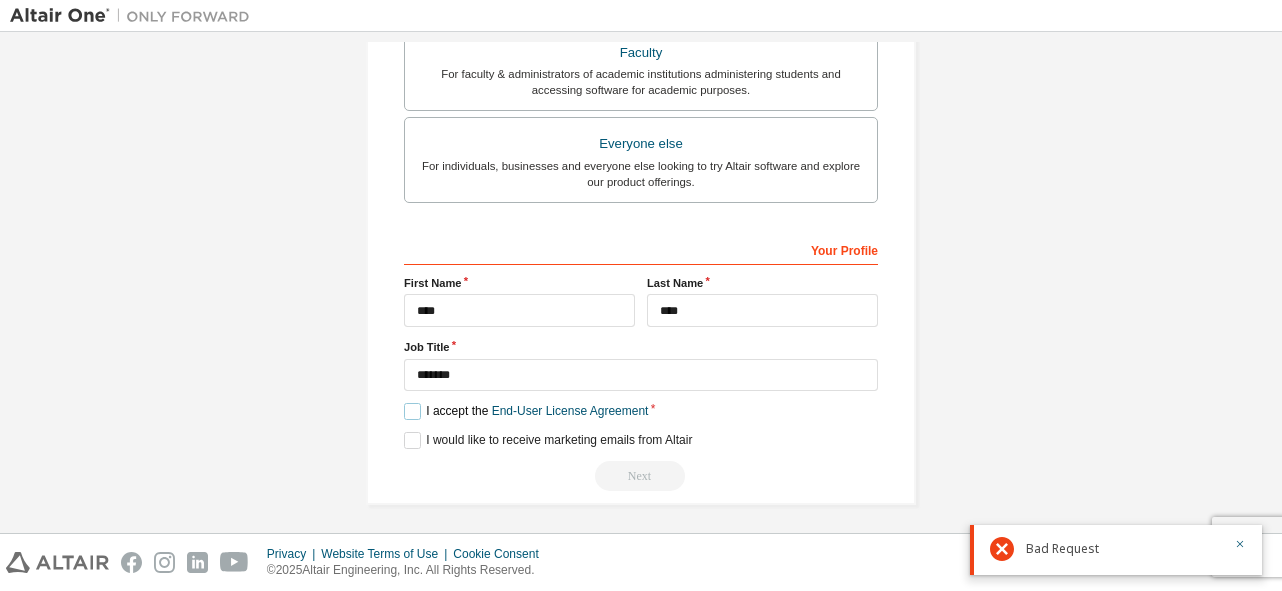 click on "I accept the    End-User License Agreement" at bounding box center (526, 411) 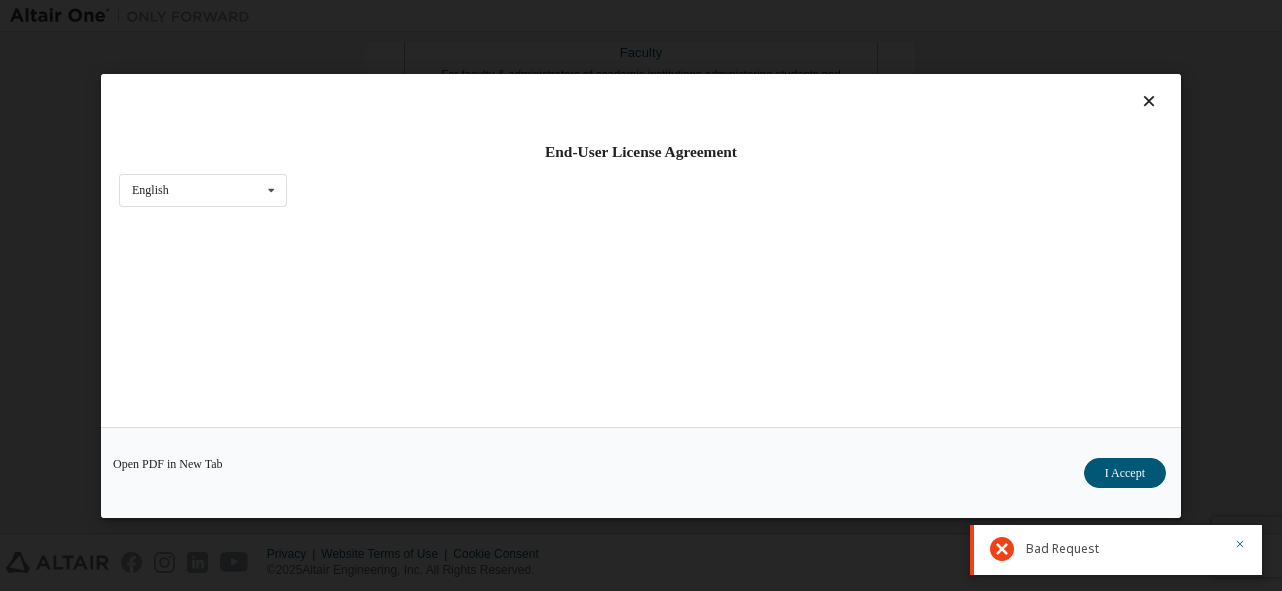 click on "Open PDF in New Tab I Accept" at bounding box center [641, 471] 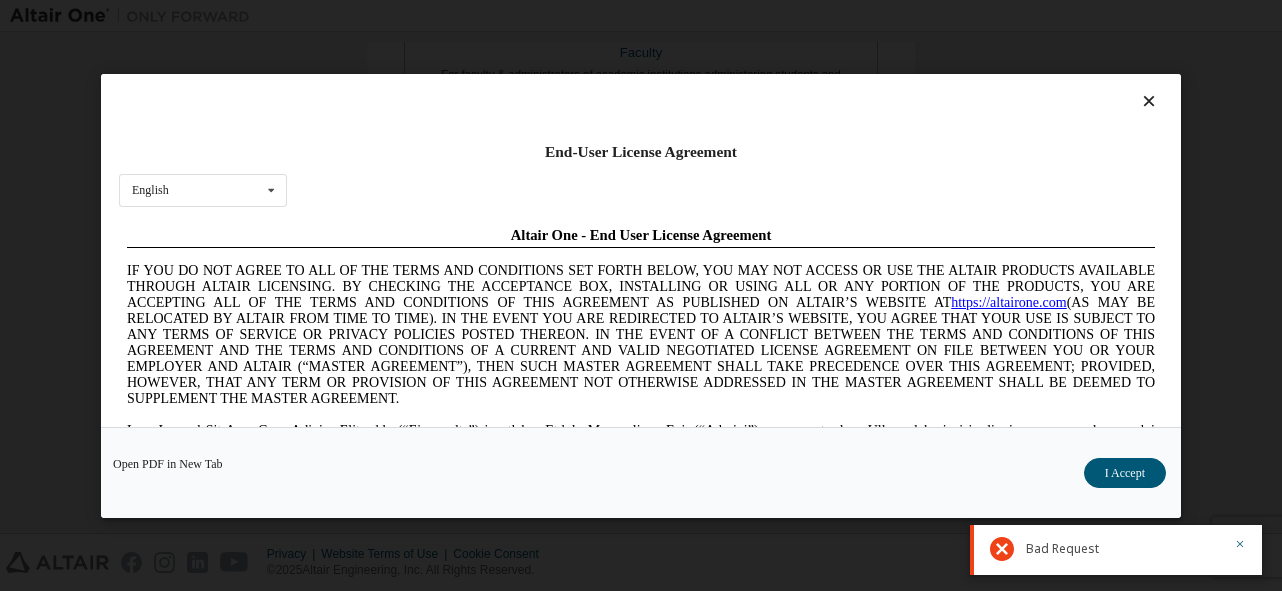 scroll, scrollTop: 0, scrollLeft: 0, axis: both 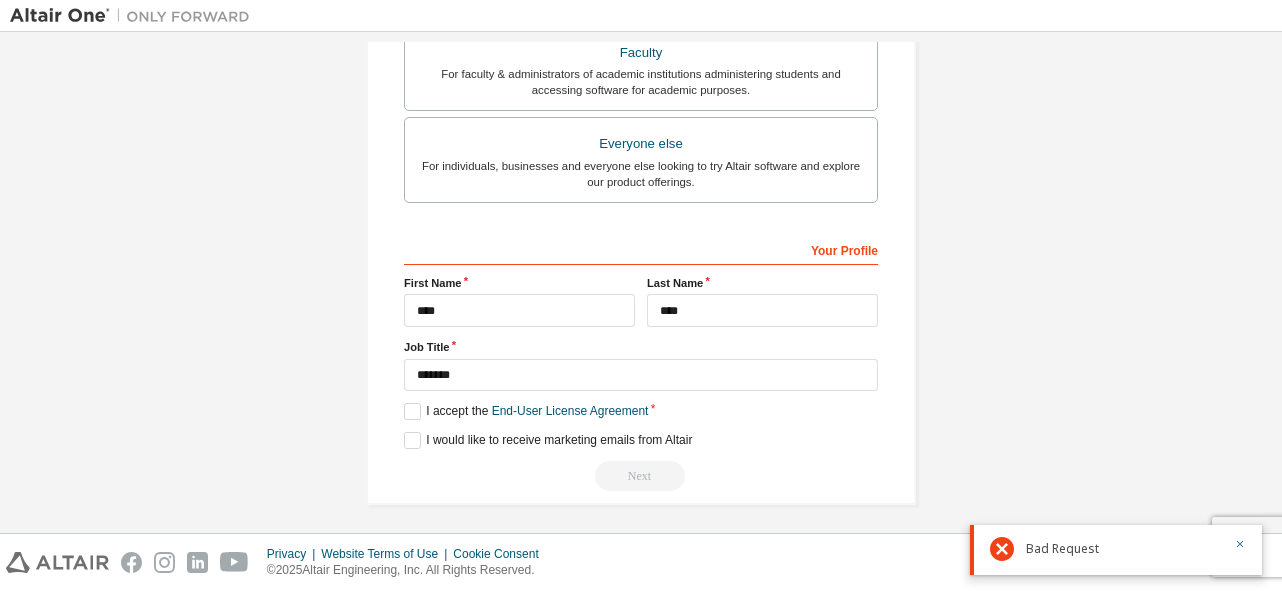 click on "Your Profile First Name **** Last Name **** Job Title ******* Please provide State/Province to help us route sales and support resources to you more efficiently. I accept the    End-User License Agreement I would like to receive marketing emails from Altair Next" at bounding box center (641, 362) 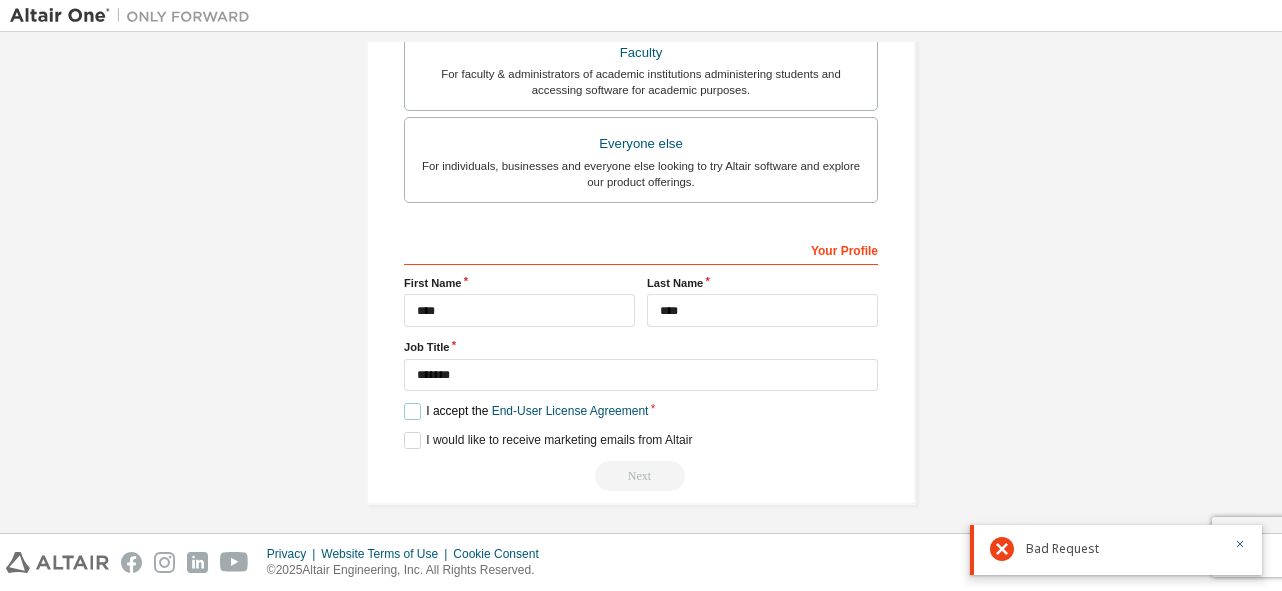 click on "I accept the    End-User License Agreement" at bounding box center (526, 411) 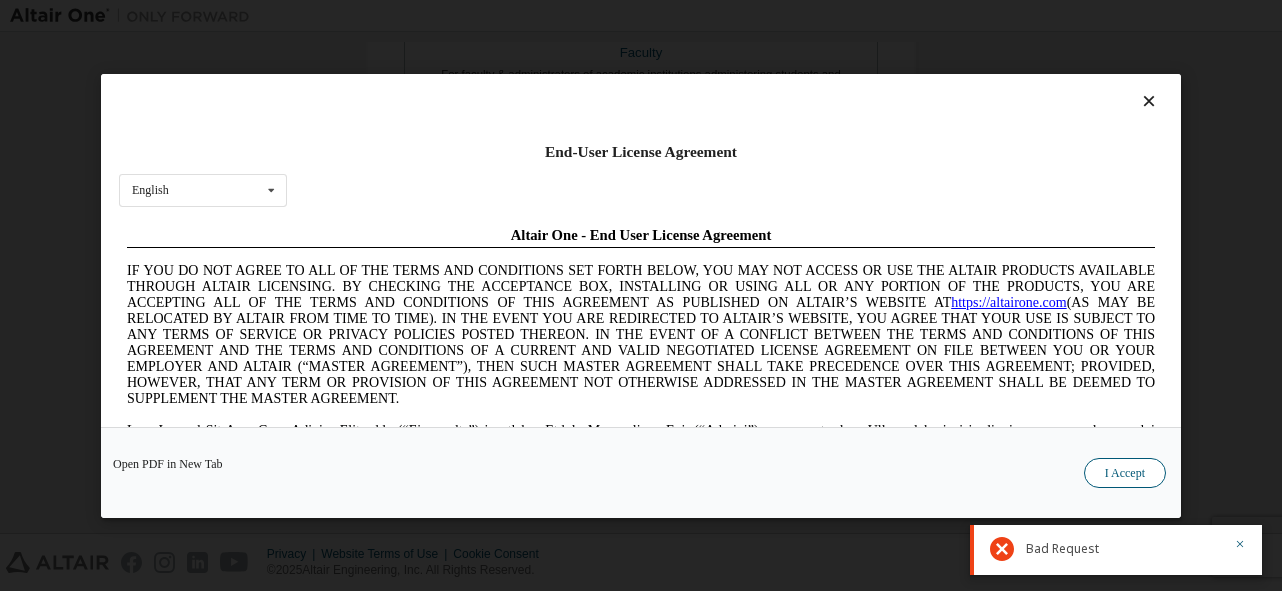 scroll, scrollTop: 0, scrollLeft: 0, axis: both 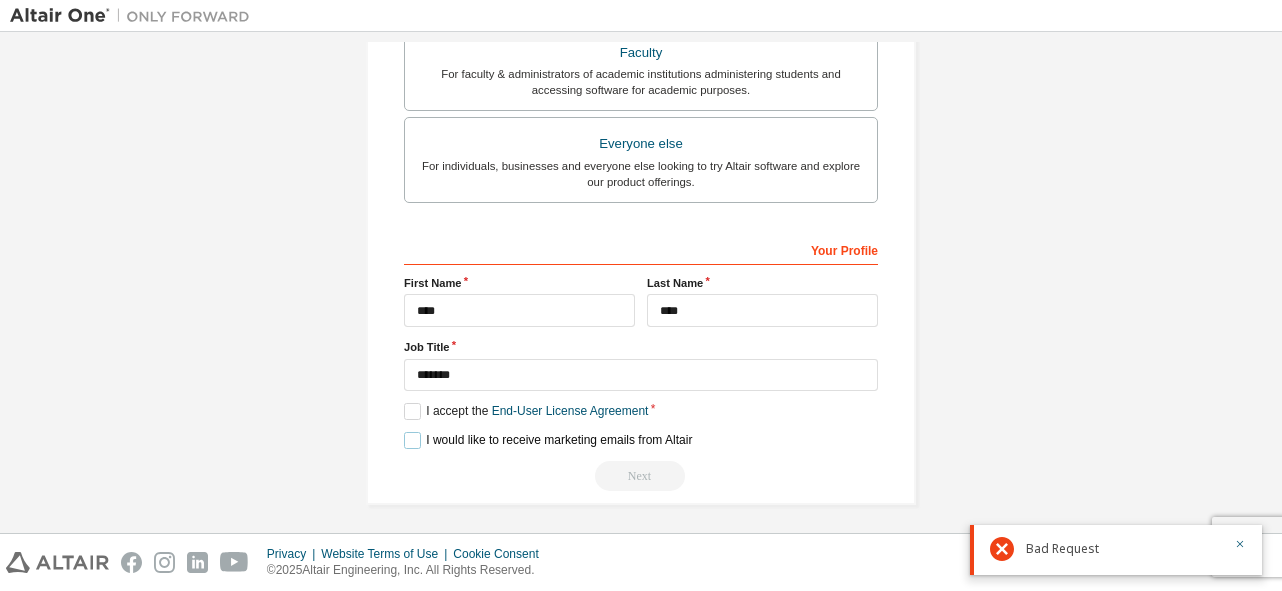 click on "I would like to receive marketing emails from Altair" at bounding box center [548, 440] 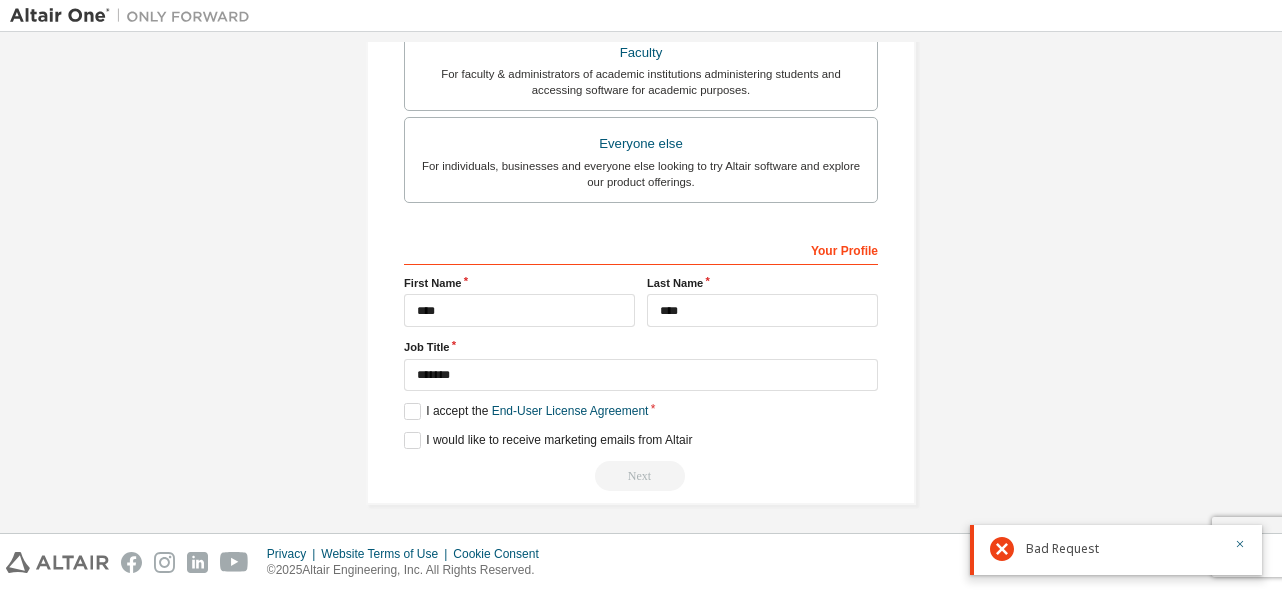 click on "Next" at bounding box center [641, 476] 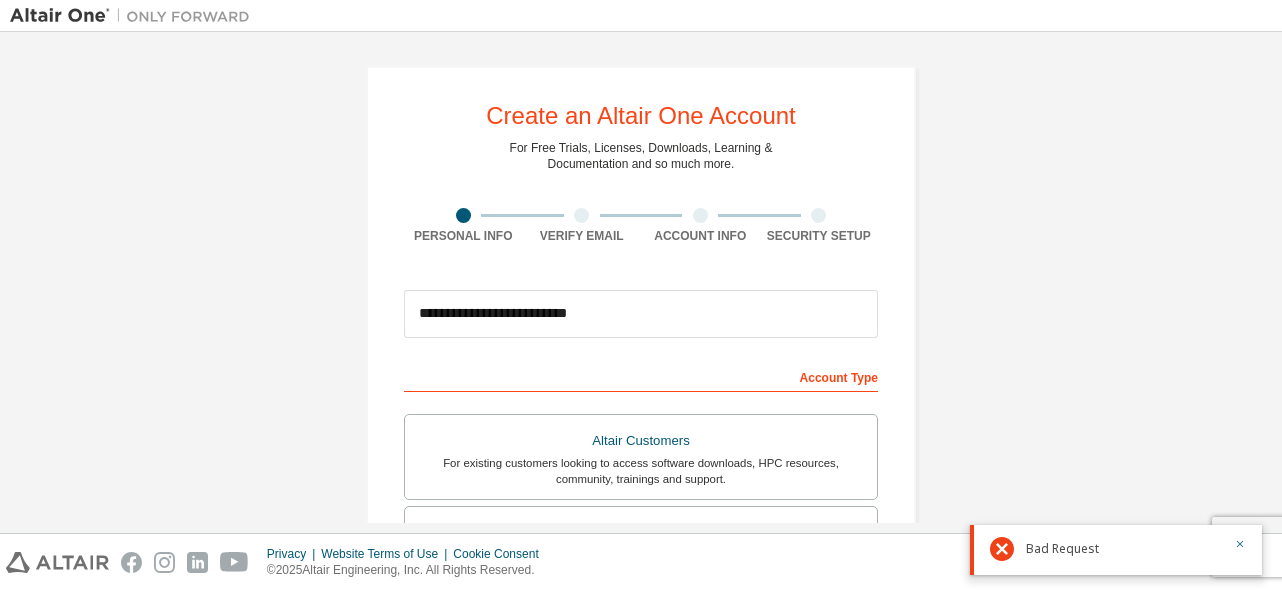 scroll, scrollTop: 572, scrollLeft: 0, axis: vertical 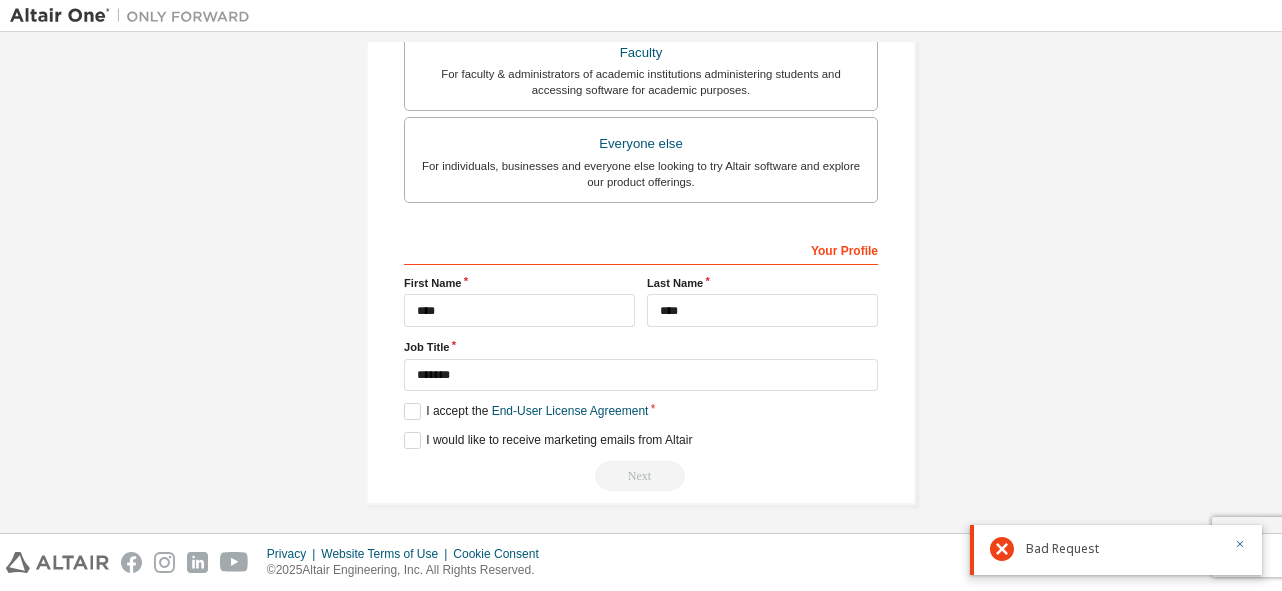 click on "Next" at bounding box center (641, 476) 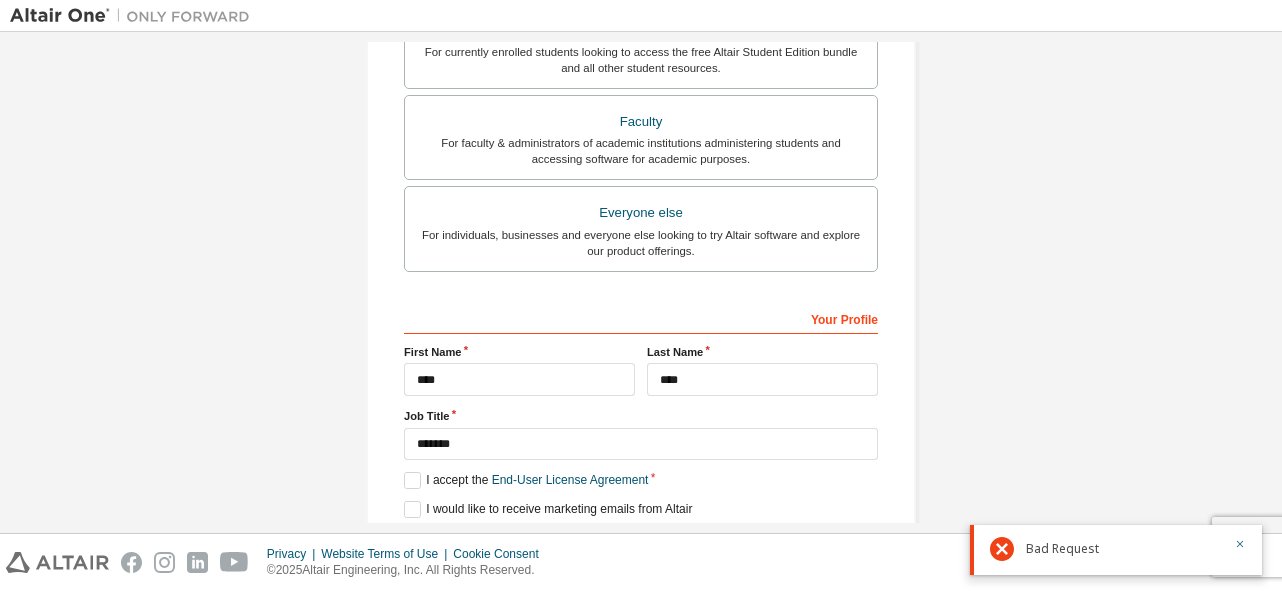scroll, scrollTop: 472, scrollLeft: 0, axis: vertical 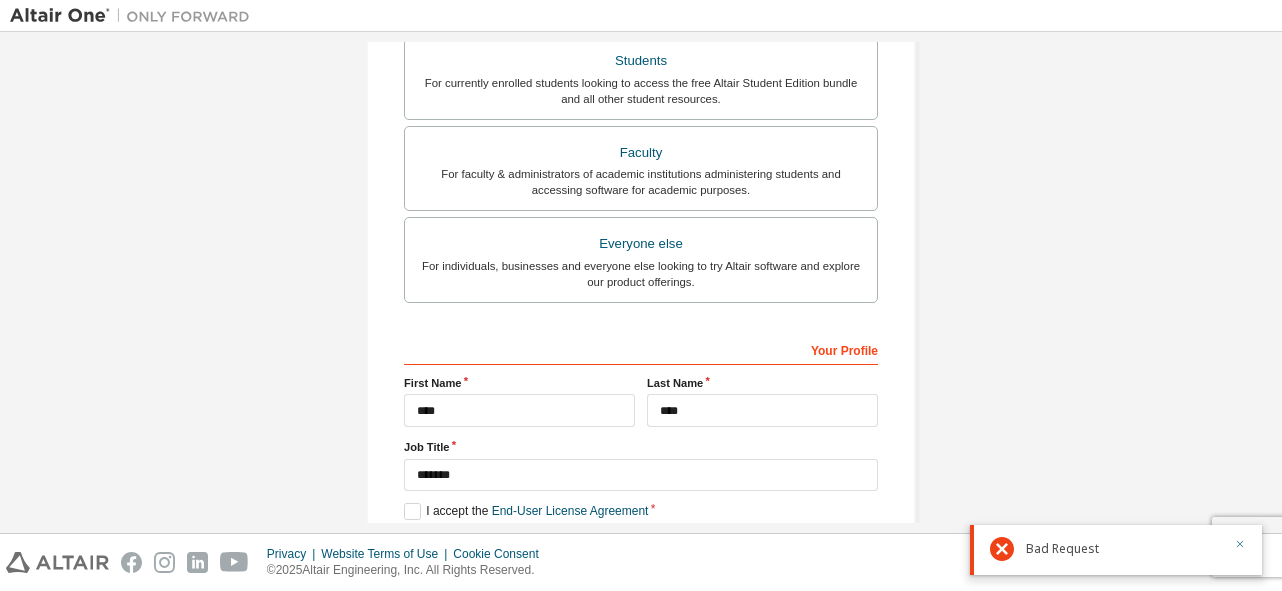 click 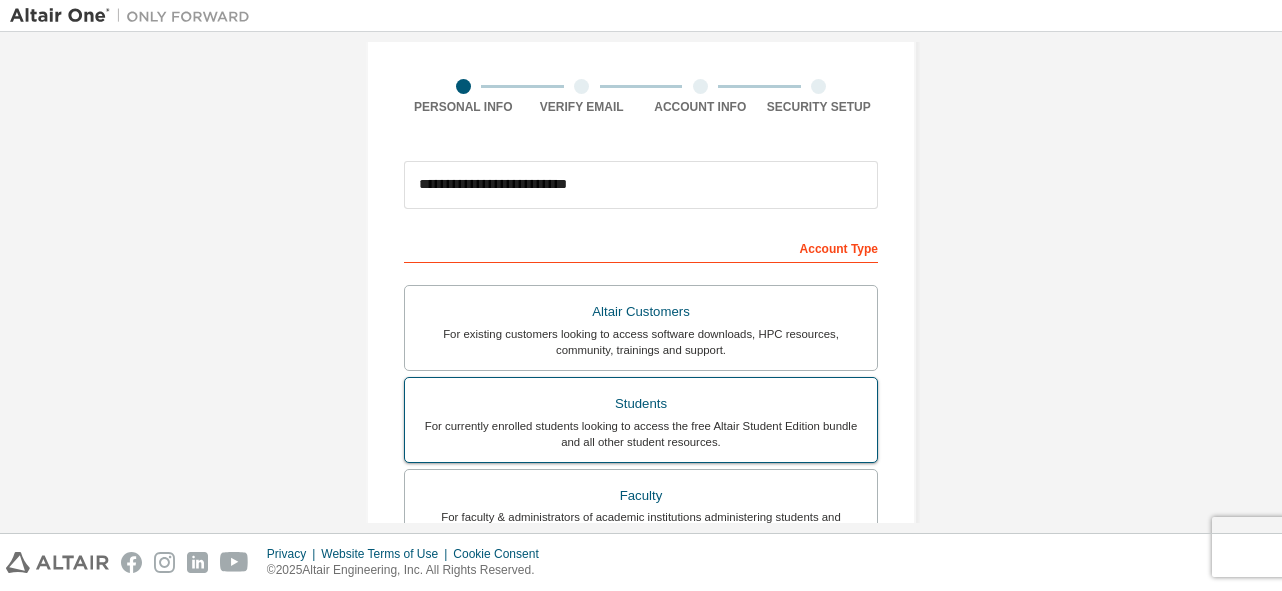 scroll, scrollTop: 200, scrollLeft: 0, axis: vertical 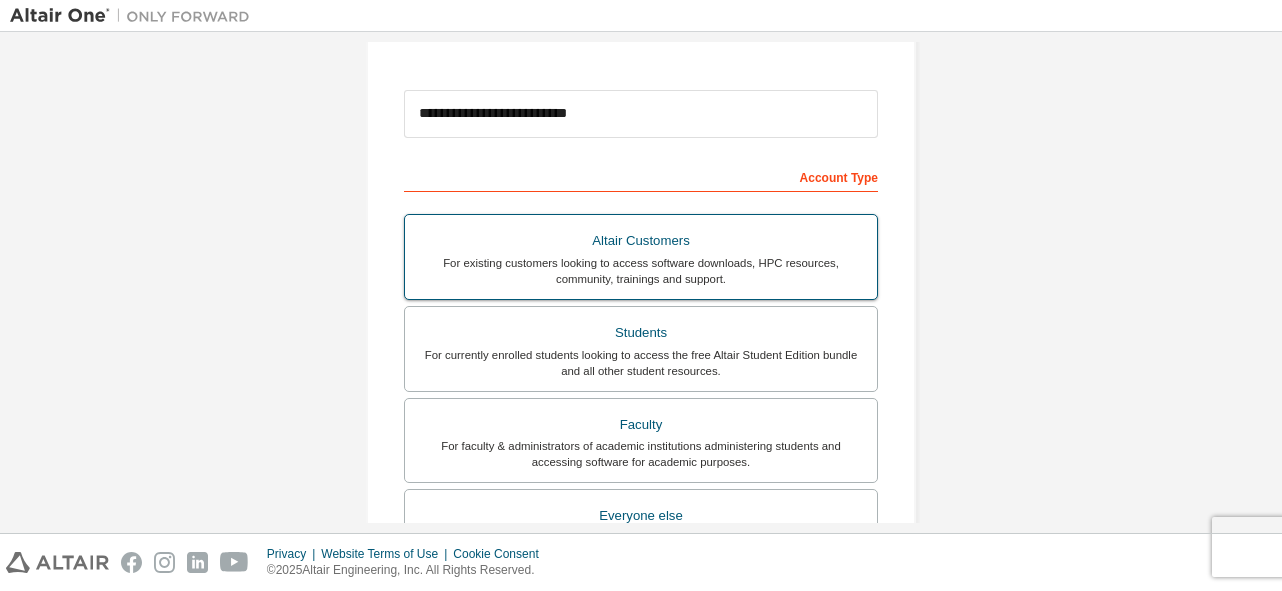 click on "Students" at bounding box center [641, 333] 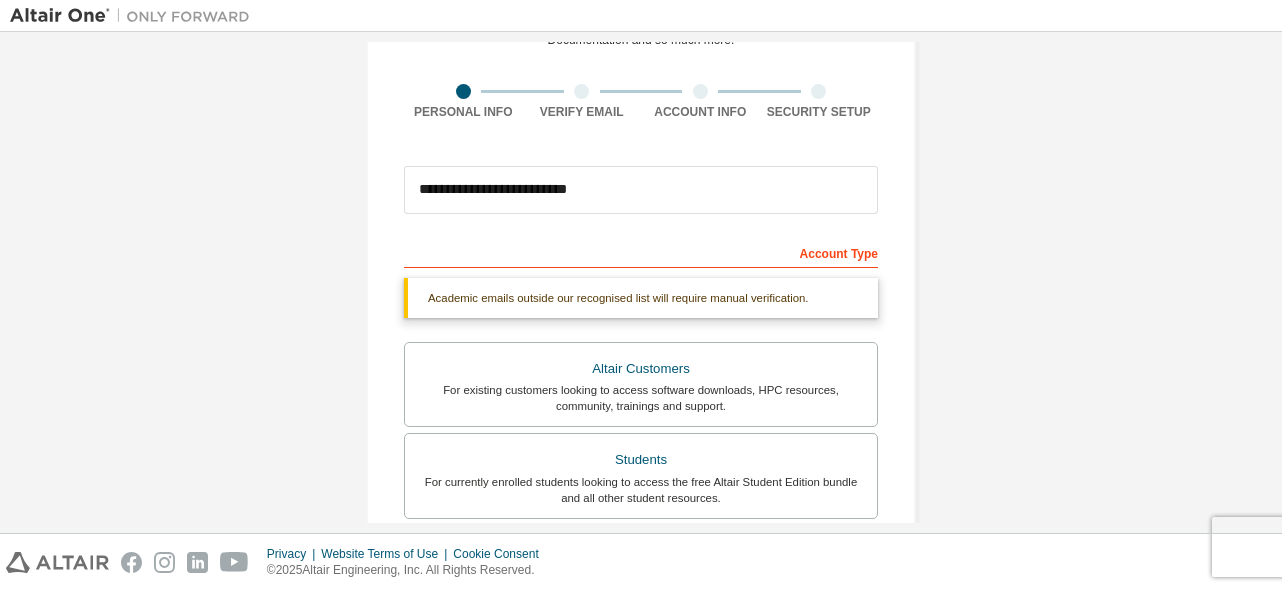 scroll, scrollTop: 624, scrollLeft: 0, axis: vertical 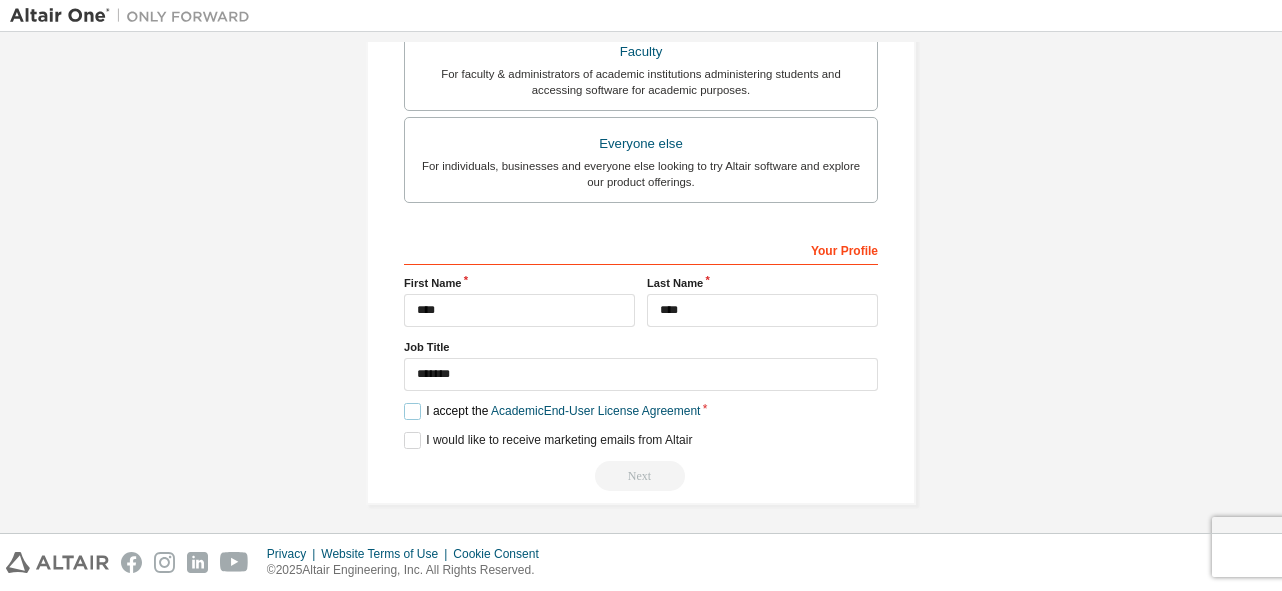 click on "I accept the   Academic   End-User License Agreement" at bounding box center (552, 411) 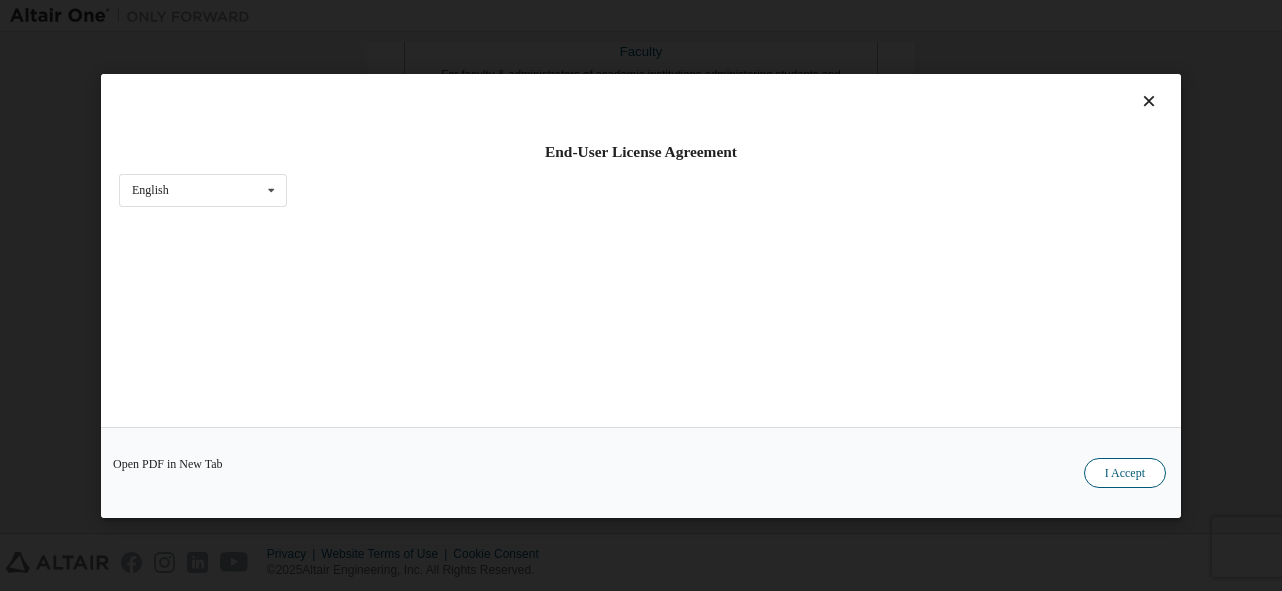 click on "I Accept" at bounding box center (1125, 472) 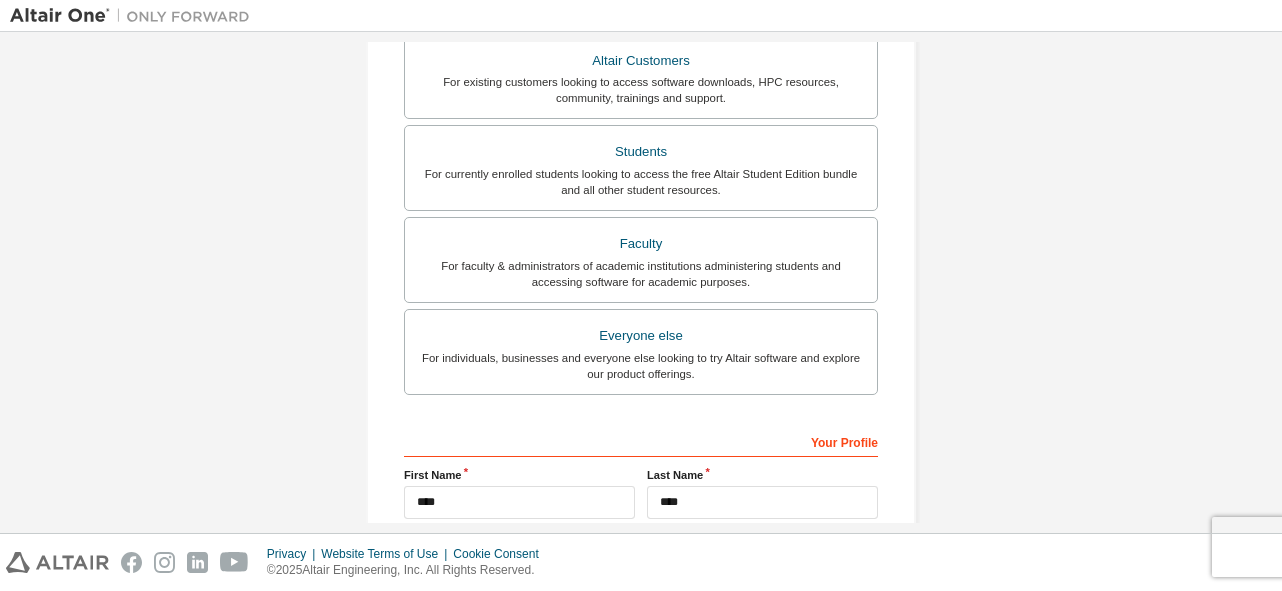 scroll, scrollTop: 624, scrollLeft: 0, axis: vertical 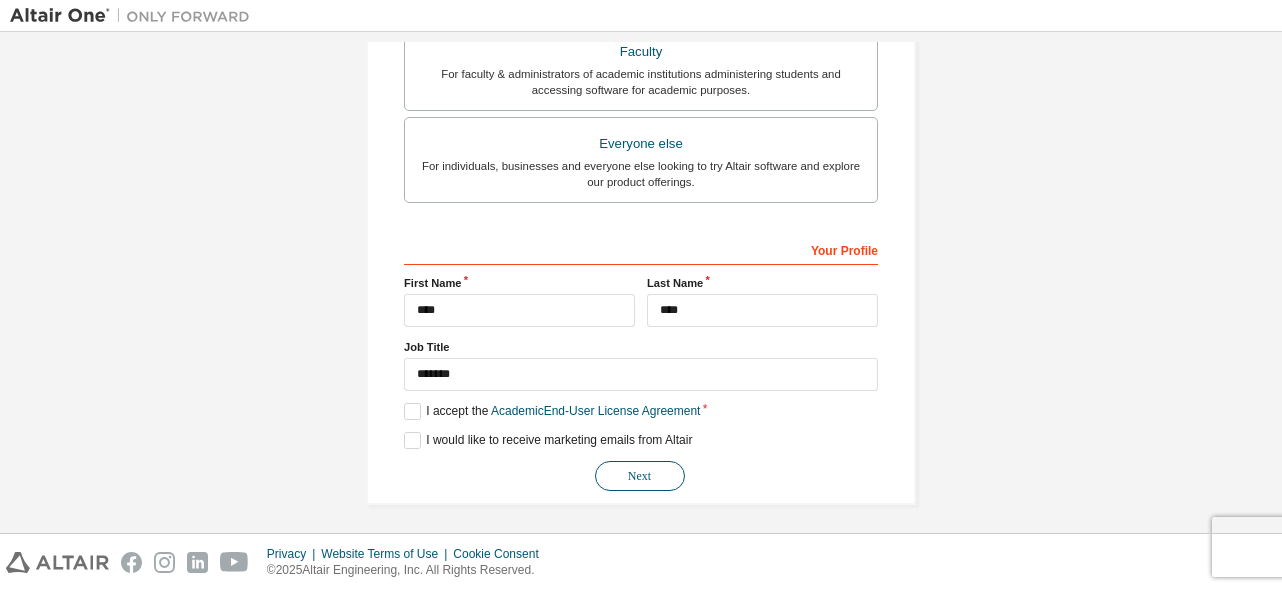 click on "Next" at bounding box center [640, 476] 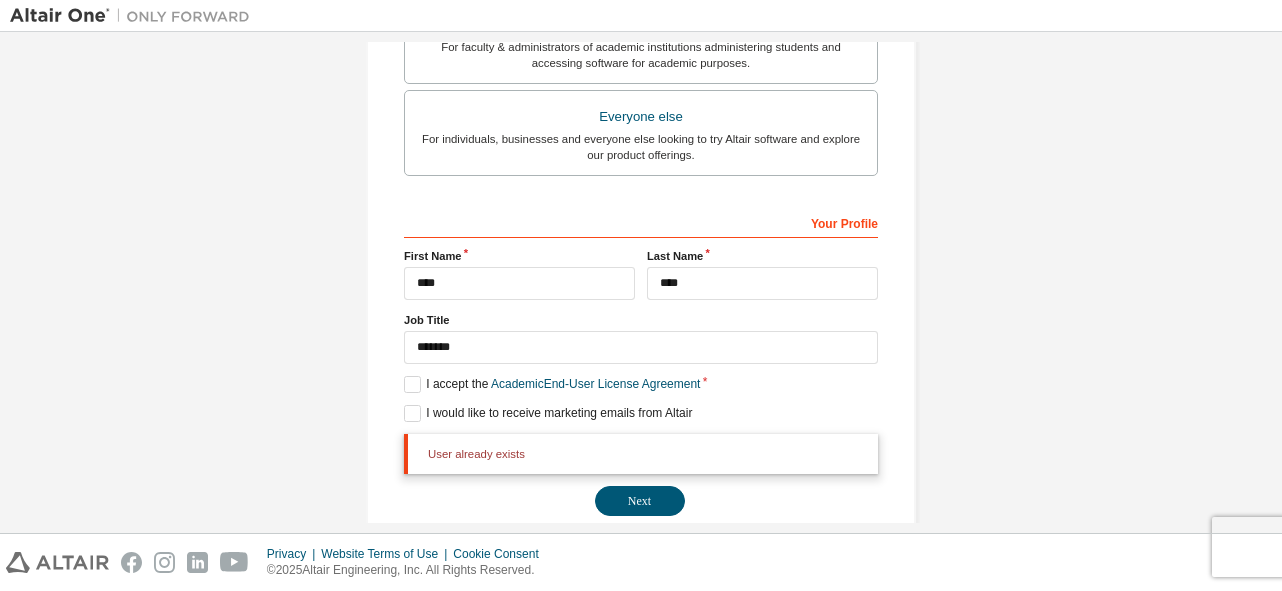 scroll, scrollTop: 676, scrollLeft: 0, axis: vertical 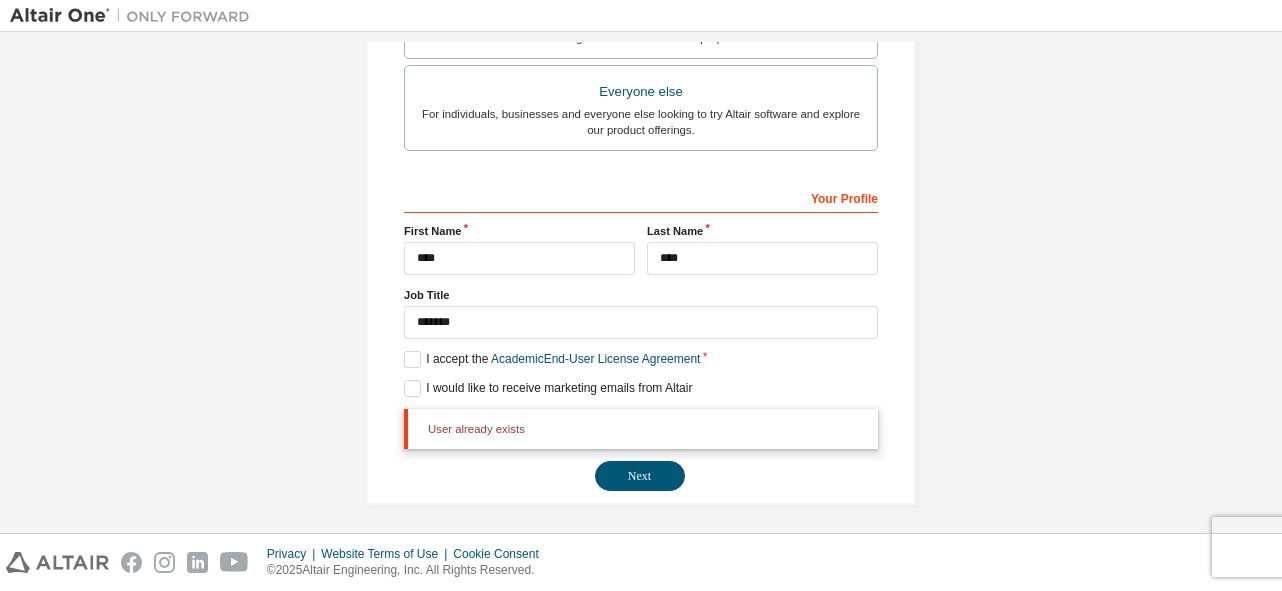click on "User already exists" at bounding box center [641, 429] 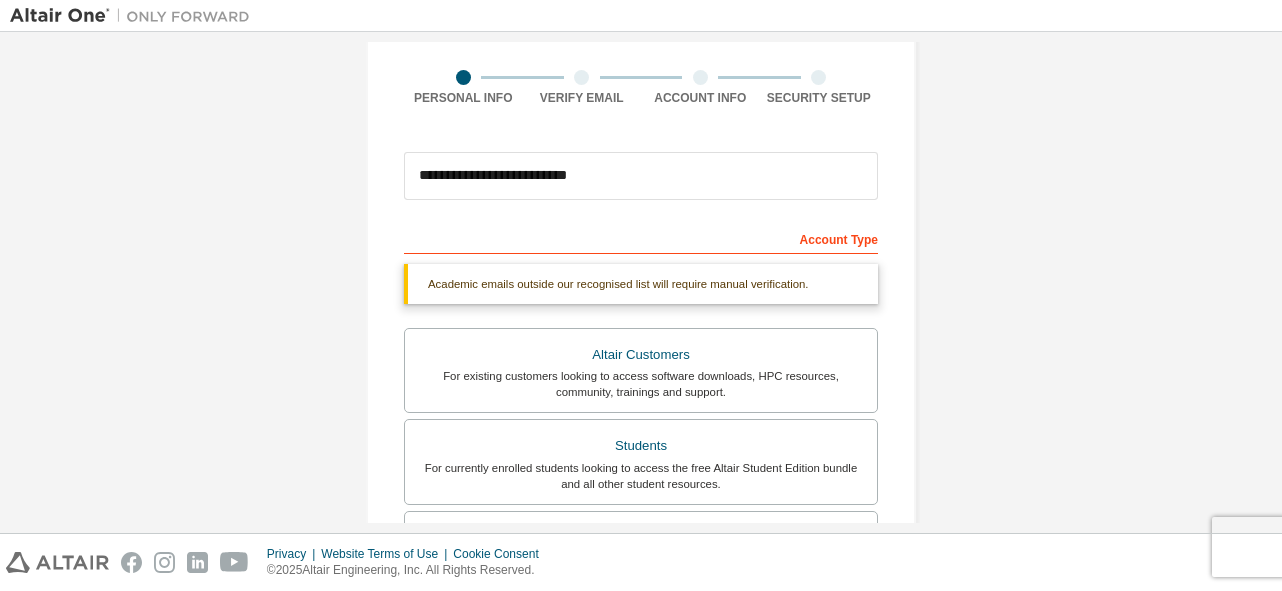 scroll, scrollTop: 200, scrollLeft: 0, axis: vertical 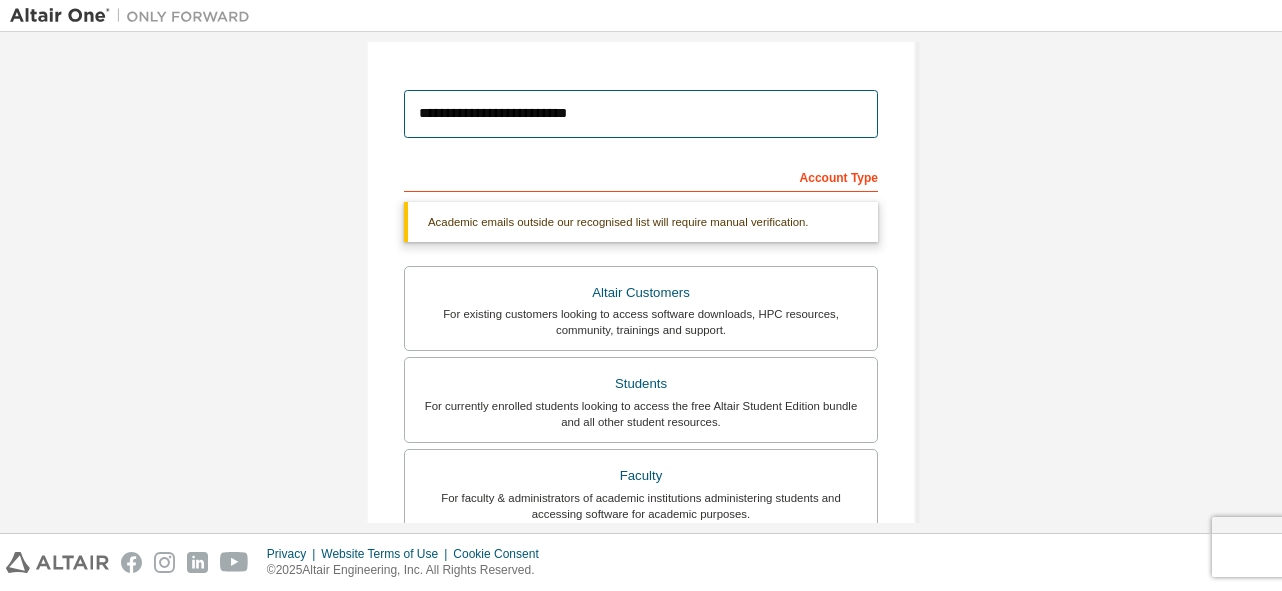 click on "**********" at bounding box center (641, 114) 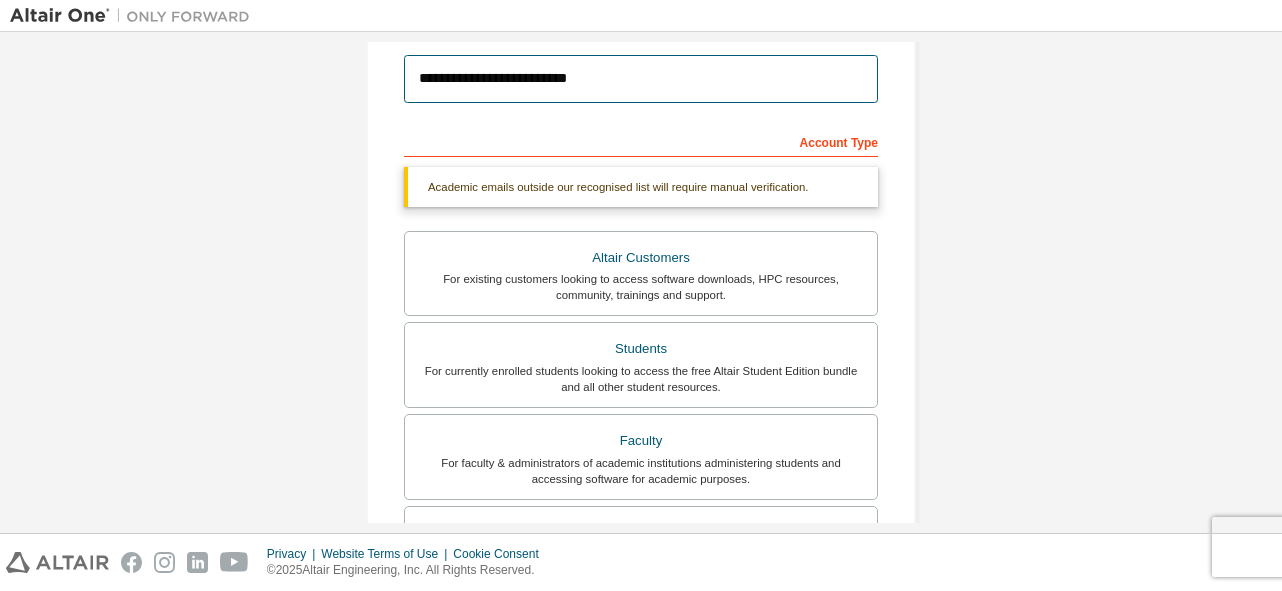 scroll, scrollTop: 0, scrollLeft: 0, axis: both 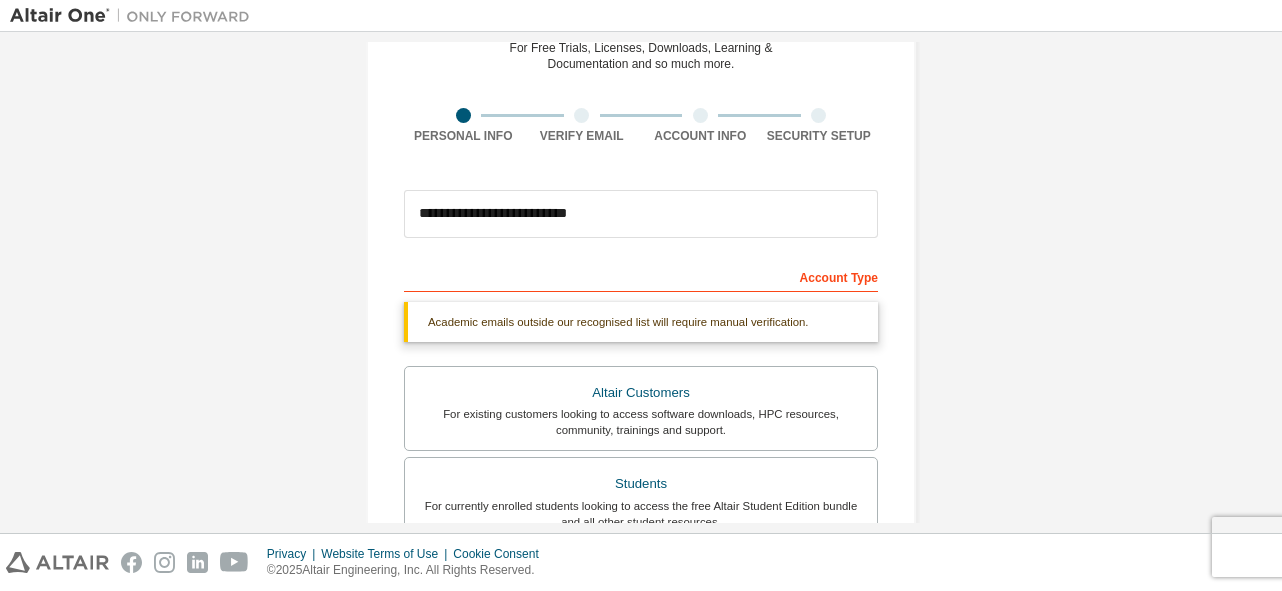 click at bounding box center [581, 115] 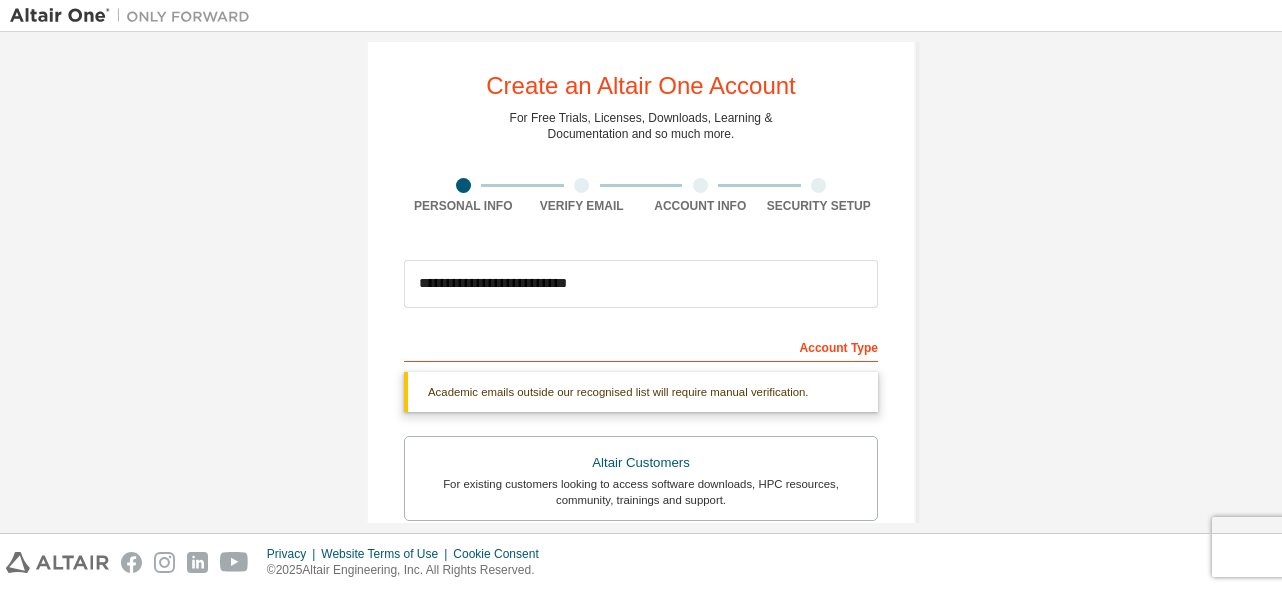 scroll, scrollTop: 0, scrollLeft: 0, axis: both 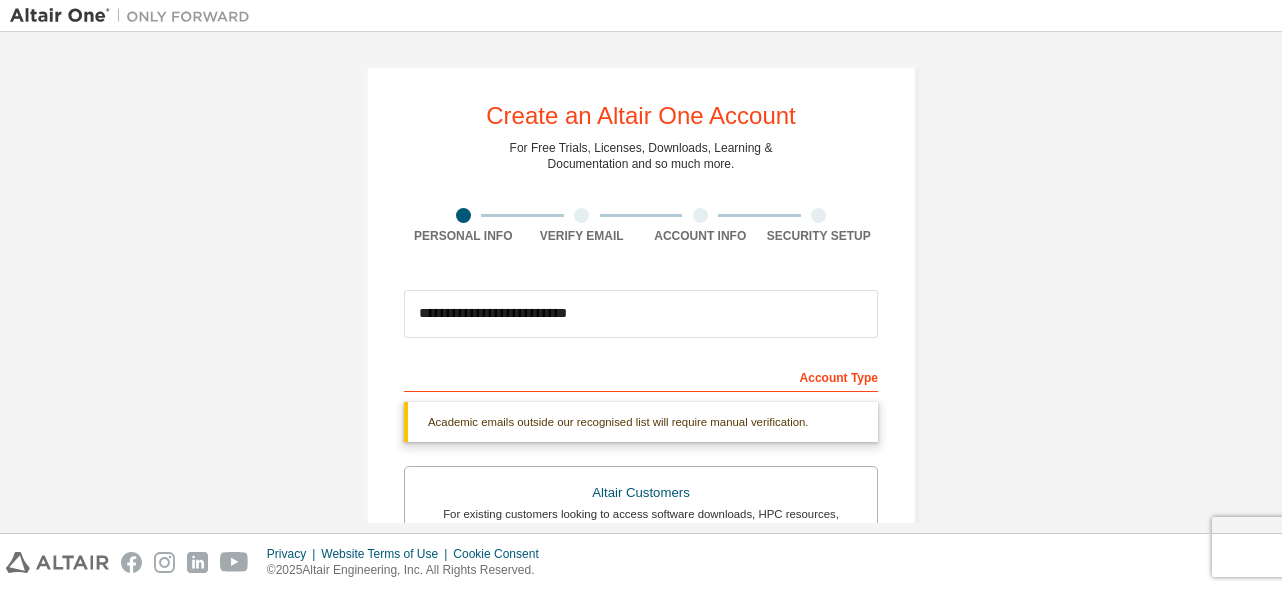 click on "Create an Altair One Account" at bounding box center (641, 116) 